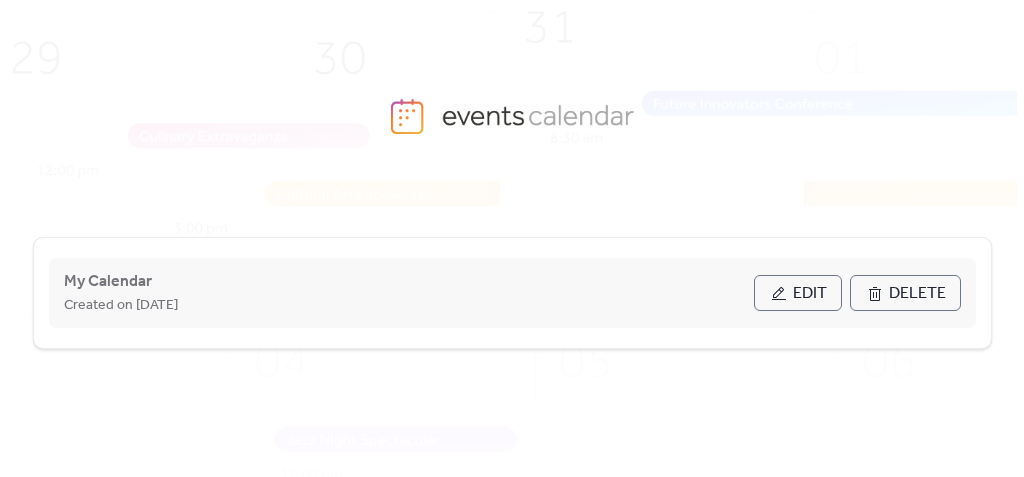 scroll, scrollTop: 0, scrollLeft: 0, axis: both 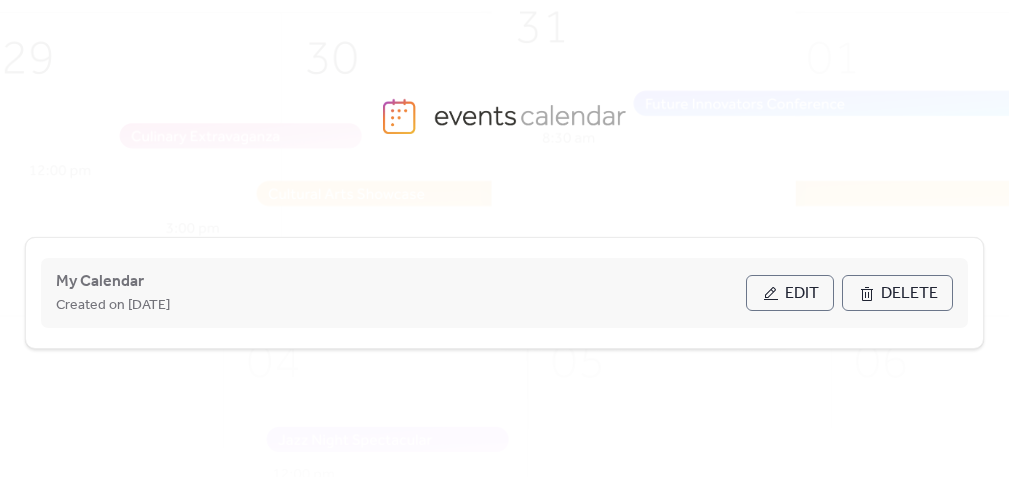 click on "Edit" at bounding box center [802, 294] 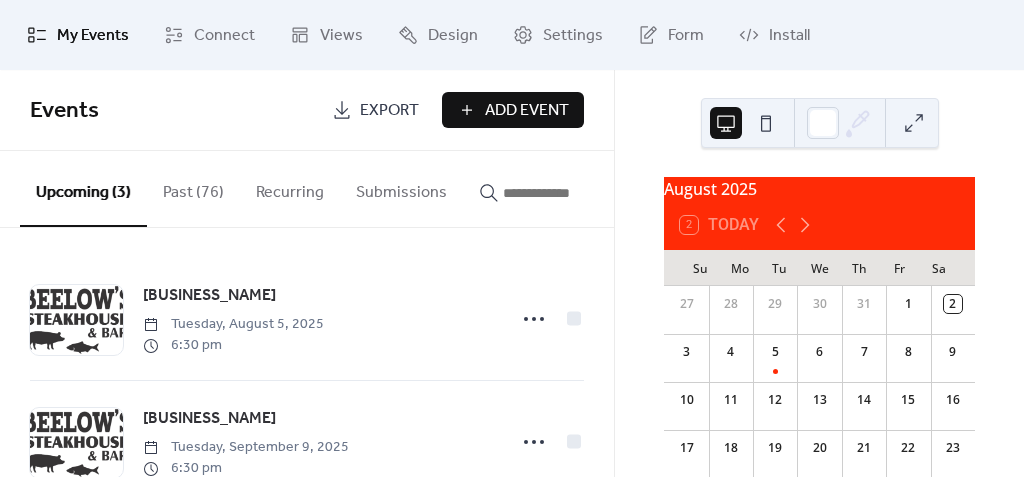 scroll, scrollTop: 184, scrollLeft: 0, axis: vertical 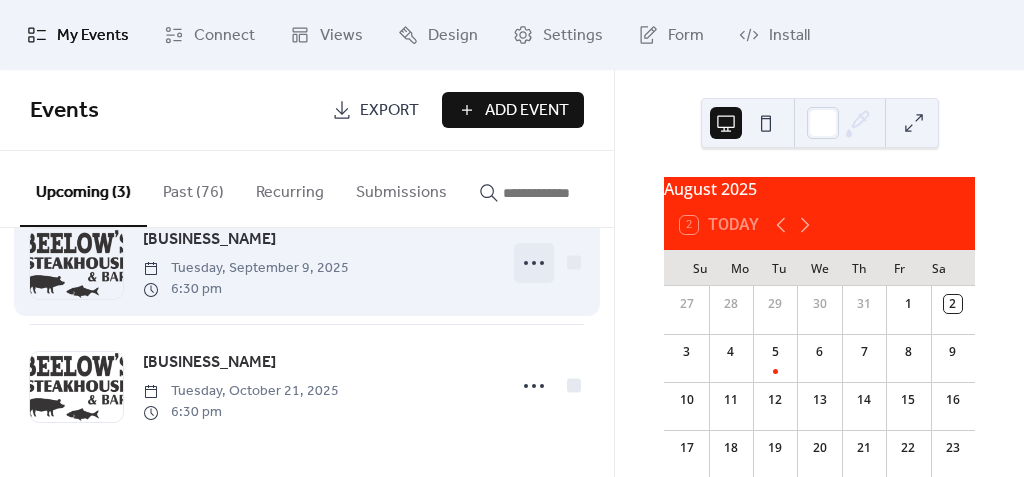 click 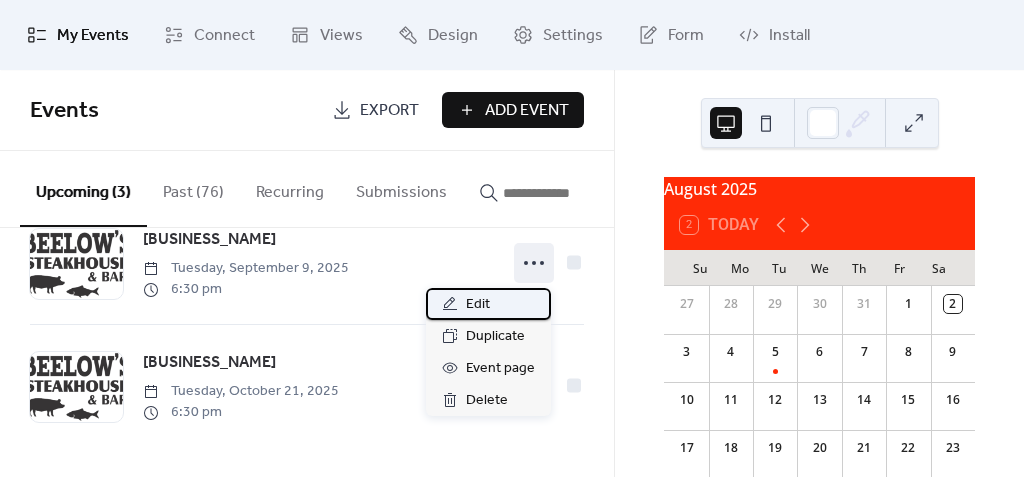 click on "Edit" at bounding box center (478, 305) 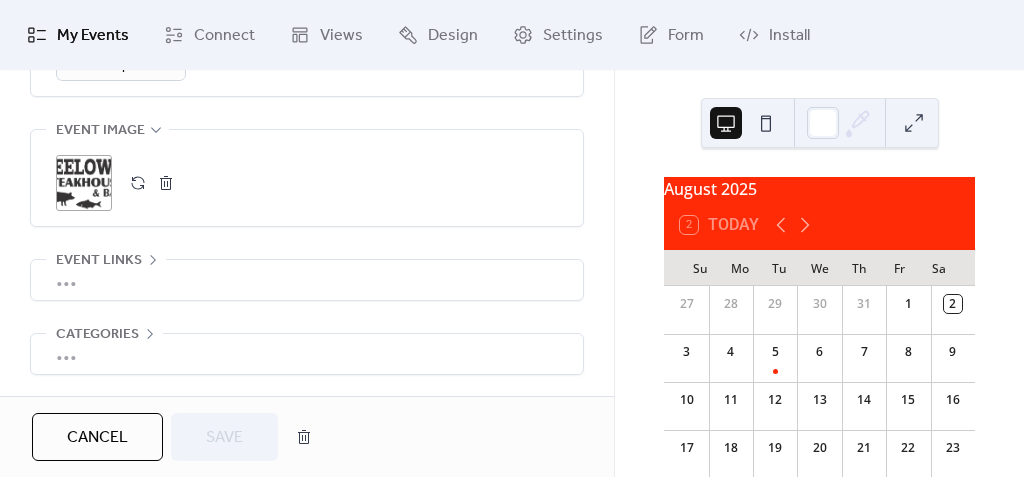 scroll, scrollTop: 900, scrollLeft: 0, axis: vertical 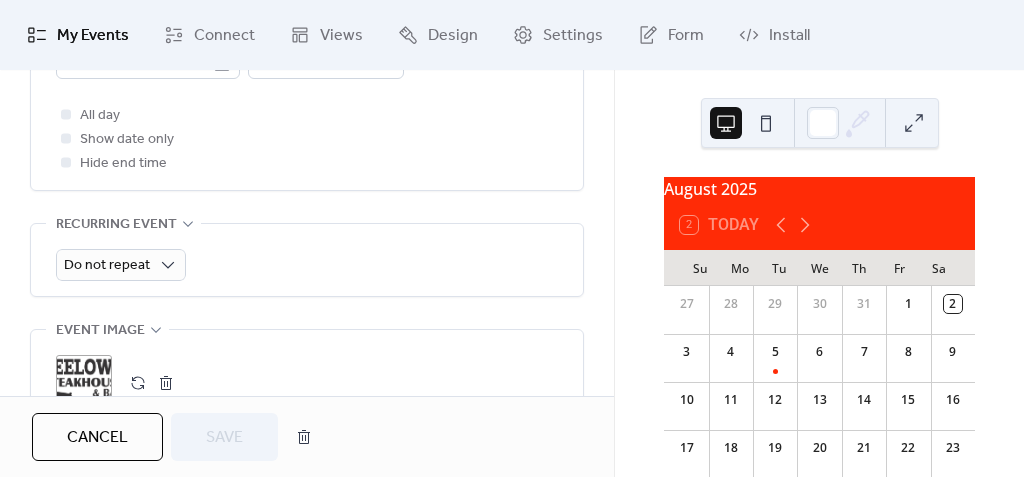click at bounding box center [166, 383] 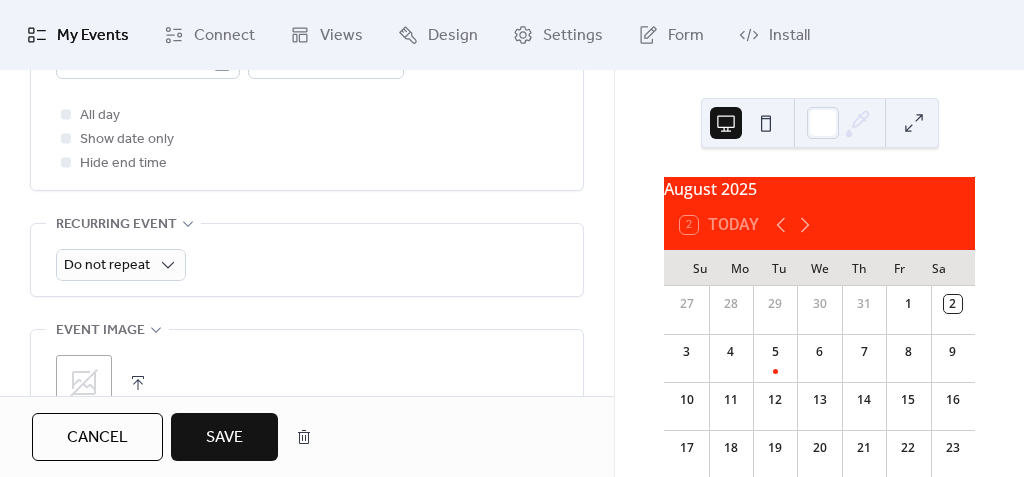click at bounding box center (138, 383) 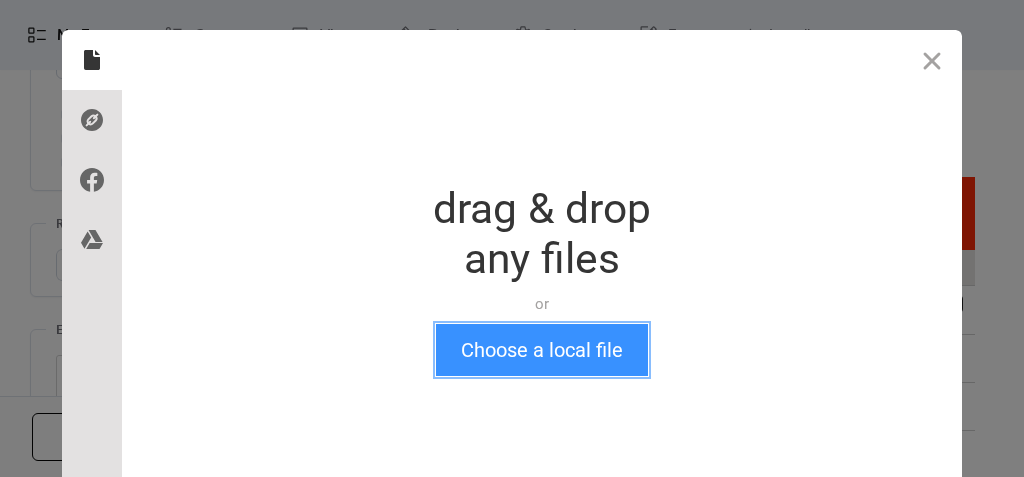 click on "Choose a local file" at bounding box center [542, 350] 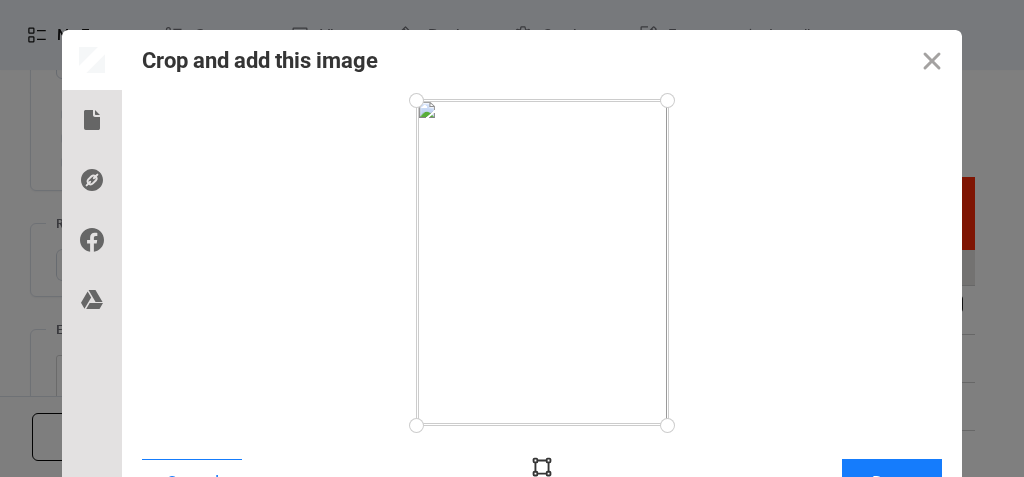 scroll, scrollTop: 27, scrollLeft: 0, axis: vertical 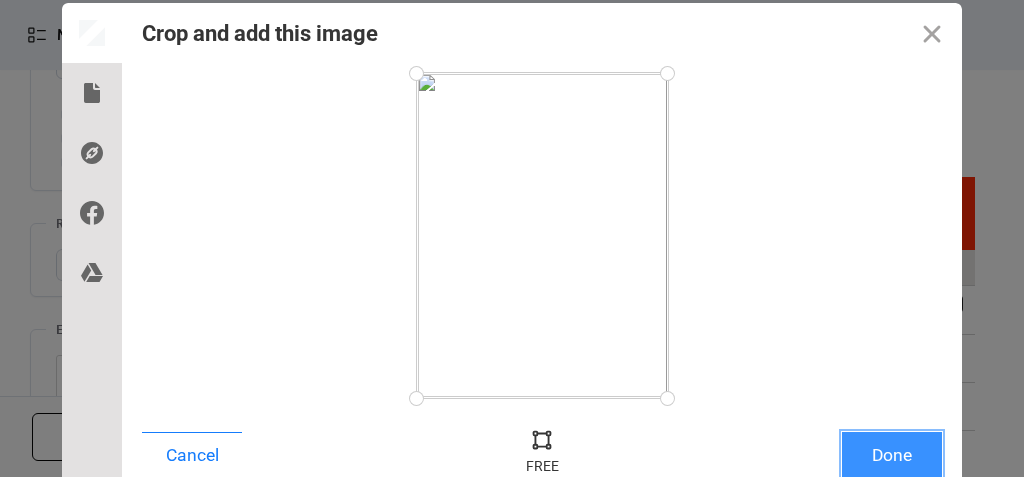 click on "Done" at bounding box center [892, 455] 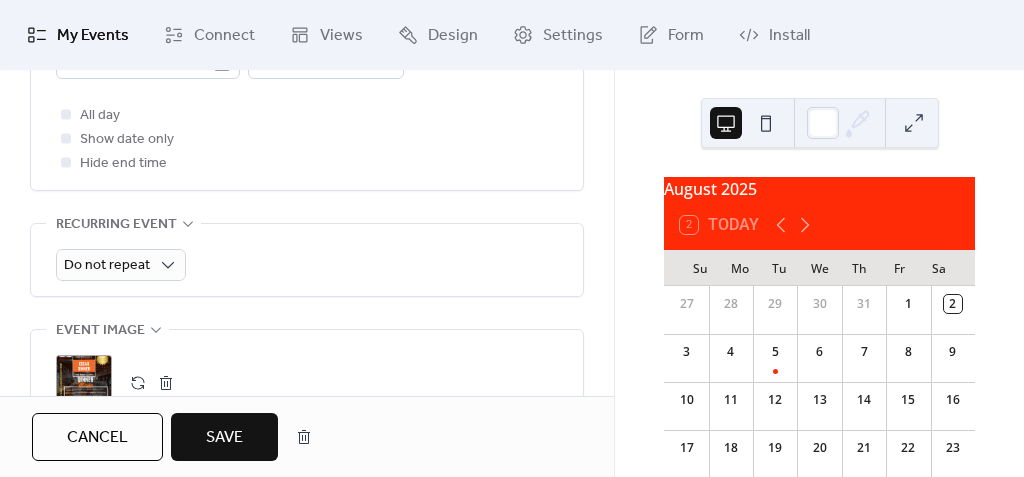 click on "Save" at bounding box center [224, 438] 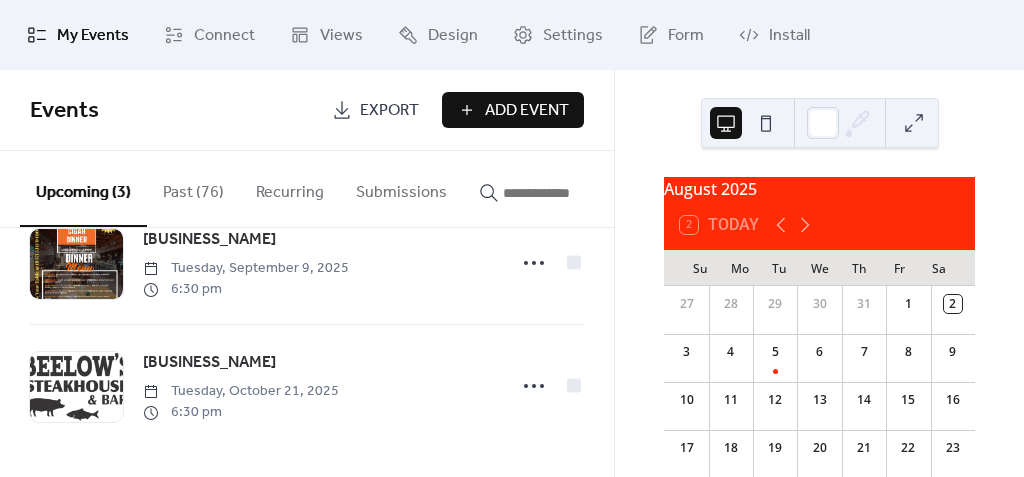 scroll, scrollTop: 0, scrollLeft: 0, axis: both 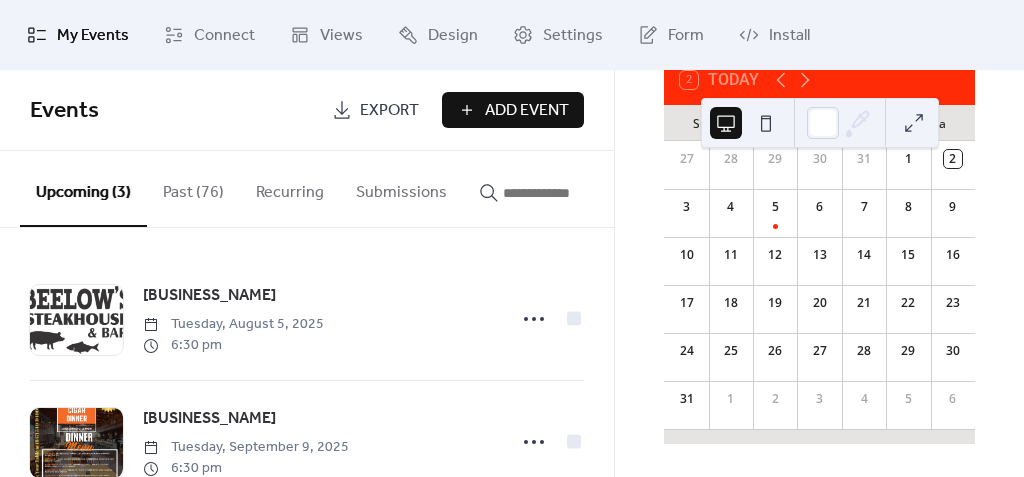 click on "Add Event" at bounding box center [527, 111] 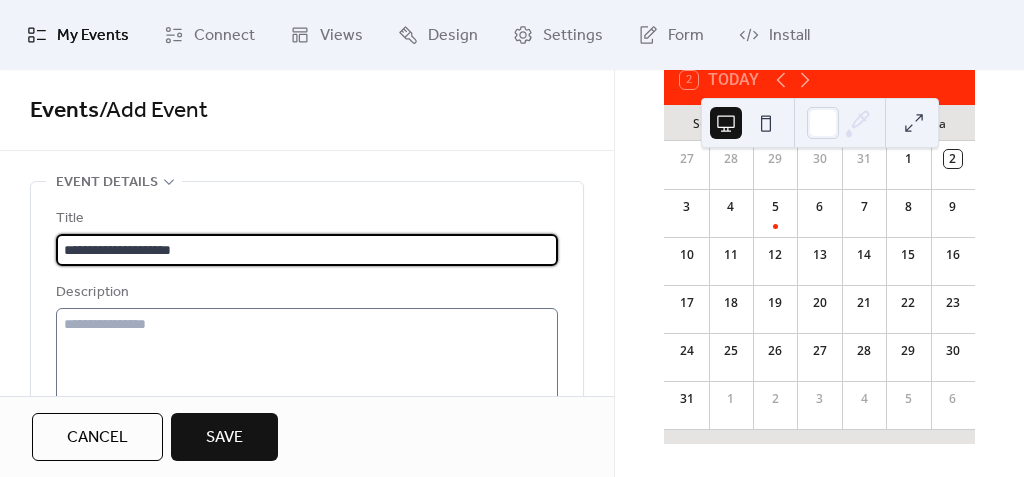 type on "**********" 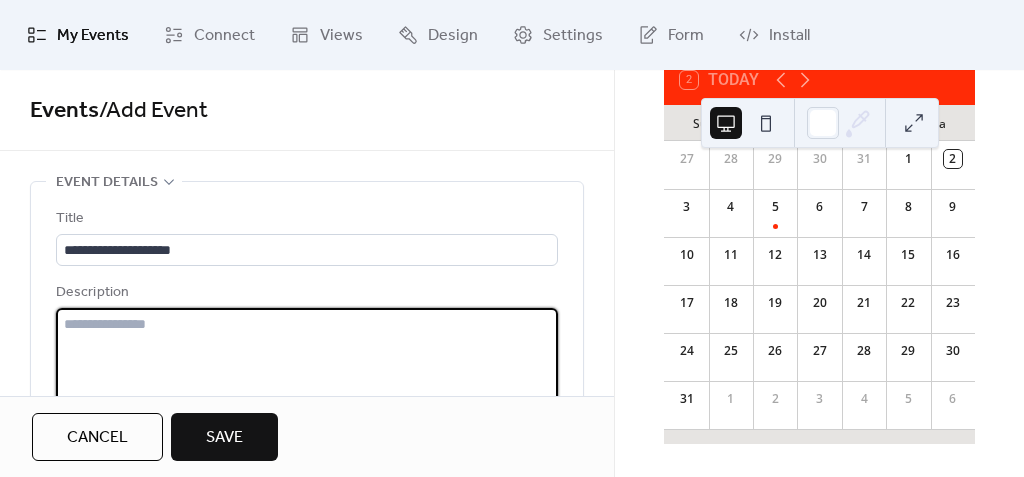 click at bounding box center (307, 384) 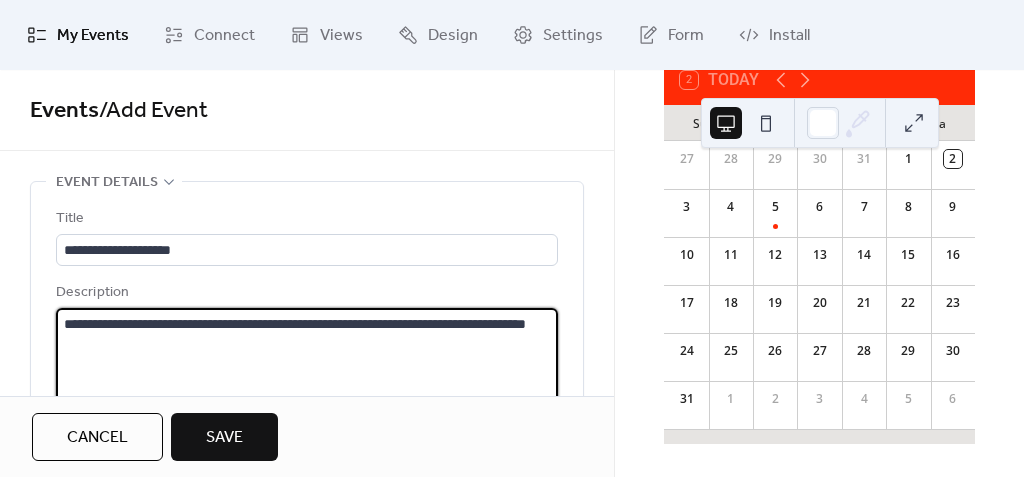 scroll, scrollTop: 400, scrollLeft: 0, axis: vertical 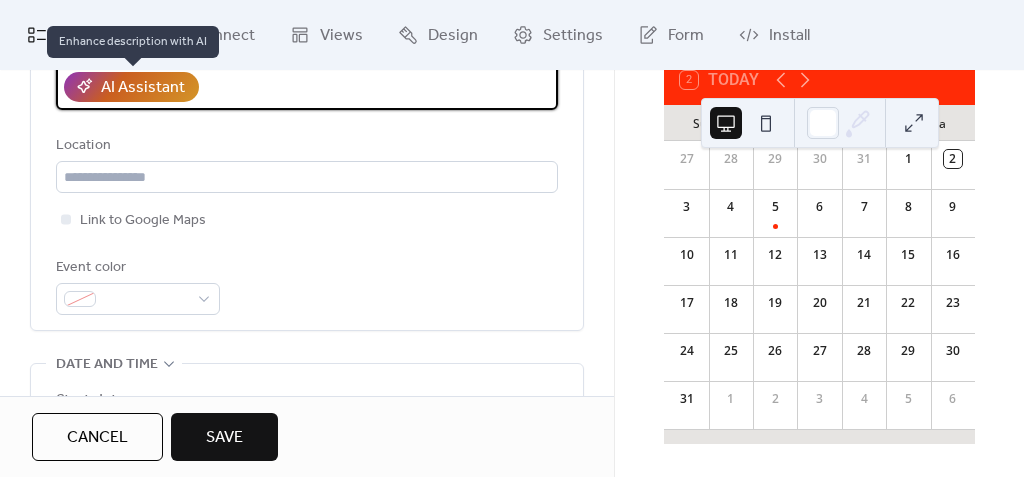 type on "**********" 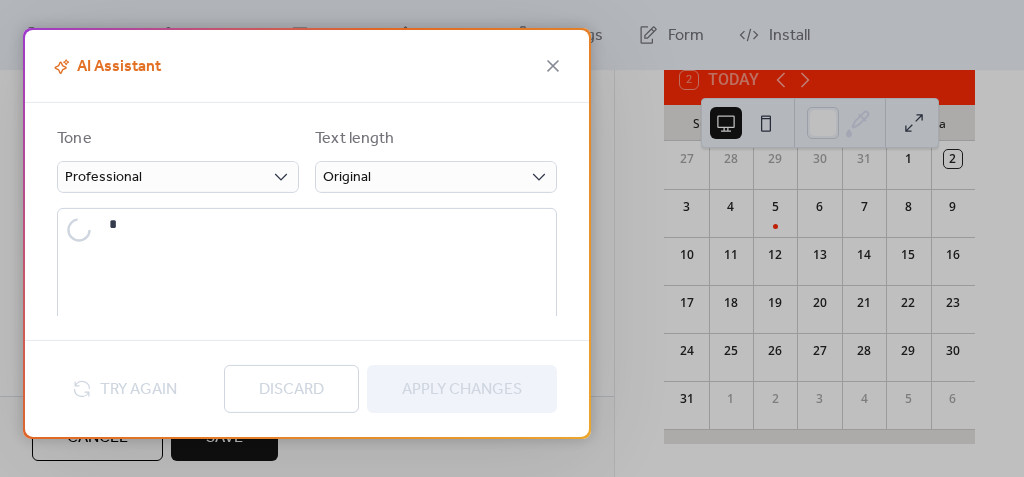 type on "**********" 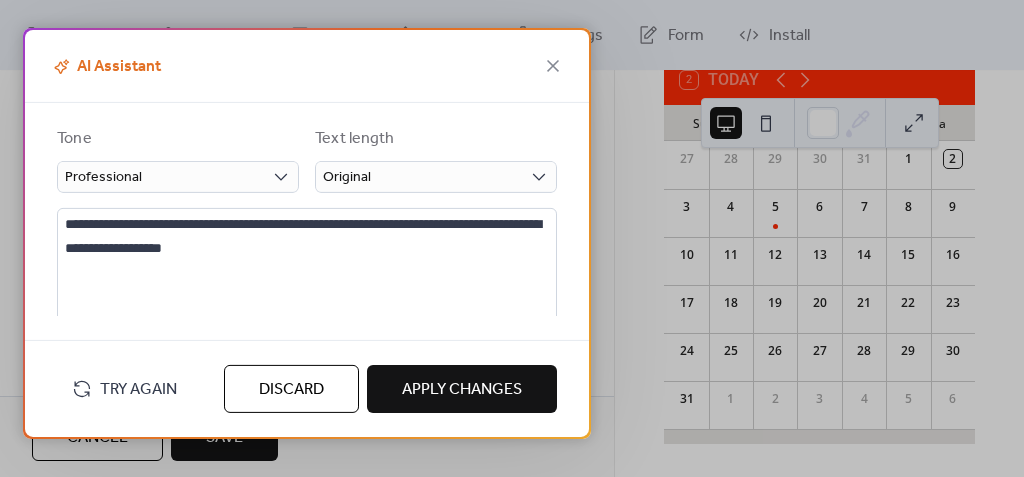 click on "Apply Changes" at bounding box center [462, 389] 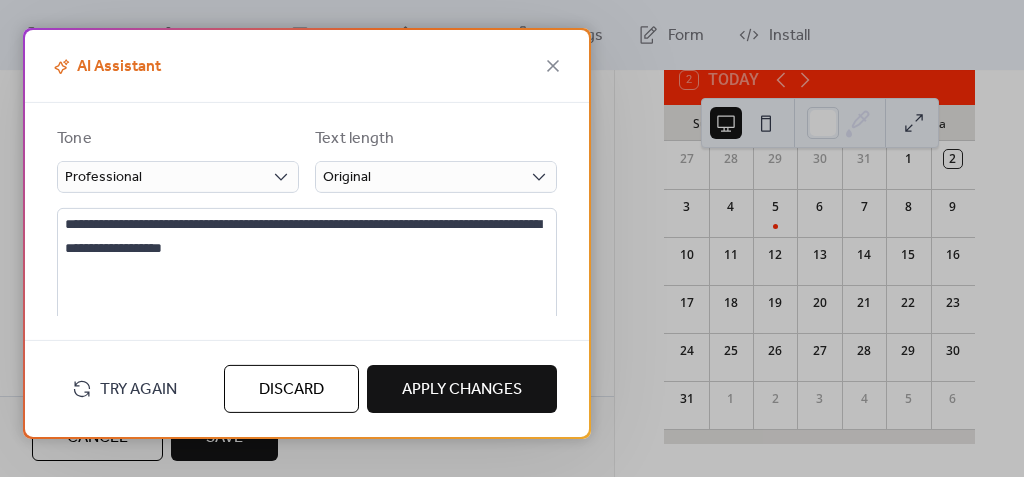 type on "**********" 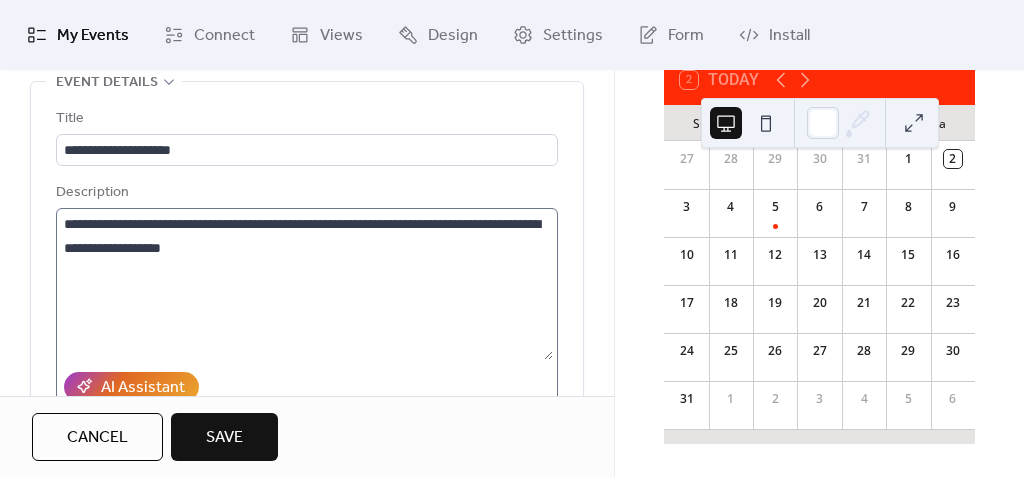 scroll, scrollTop: 400, scrollLeft: 0, axis: vertical 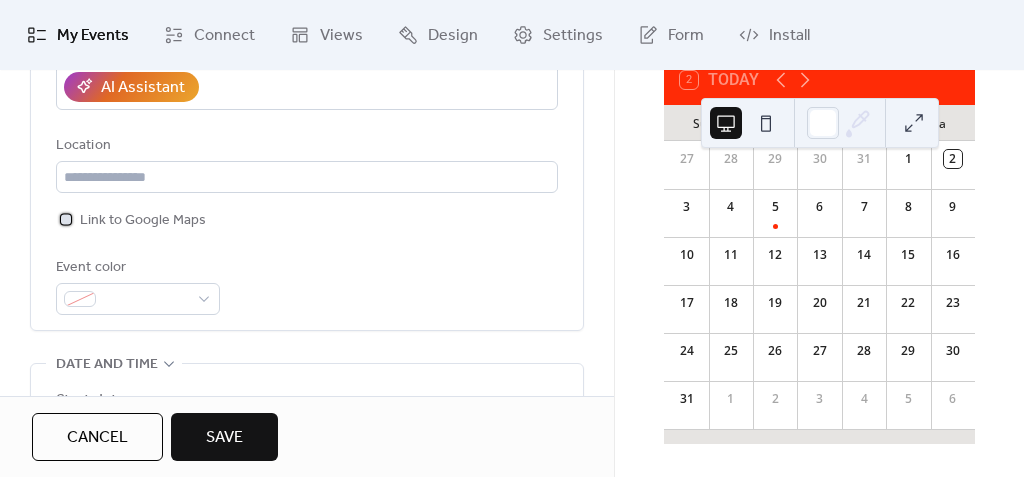 click at bounding box center [66, 219] 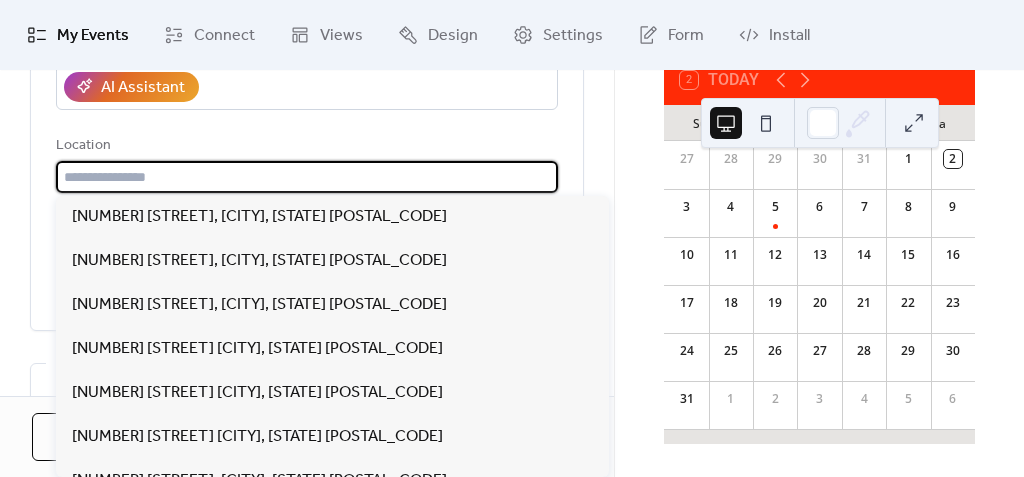click at bounding box center (307, 177) 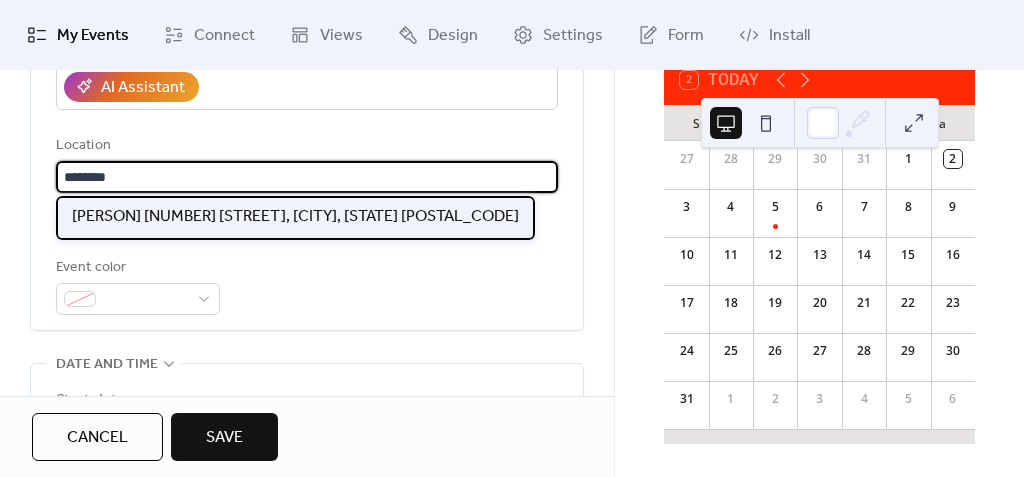 click on "[PERSON] [NUMBER] [STREET], [CITY], [STATE] [POSTAL_CODE]" at bounding box center [295, 217] 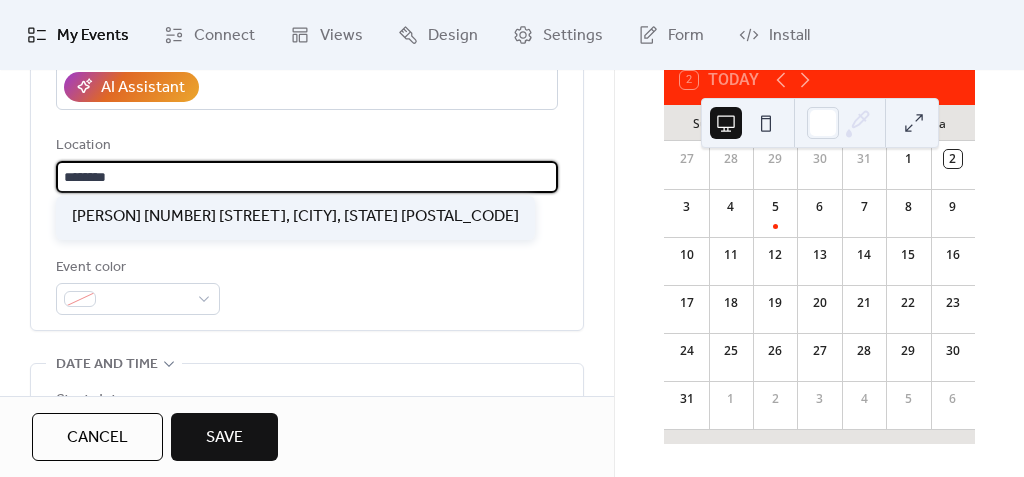 type on "**********" 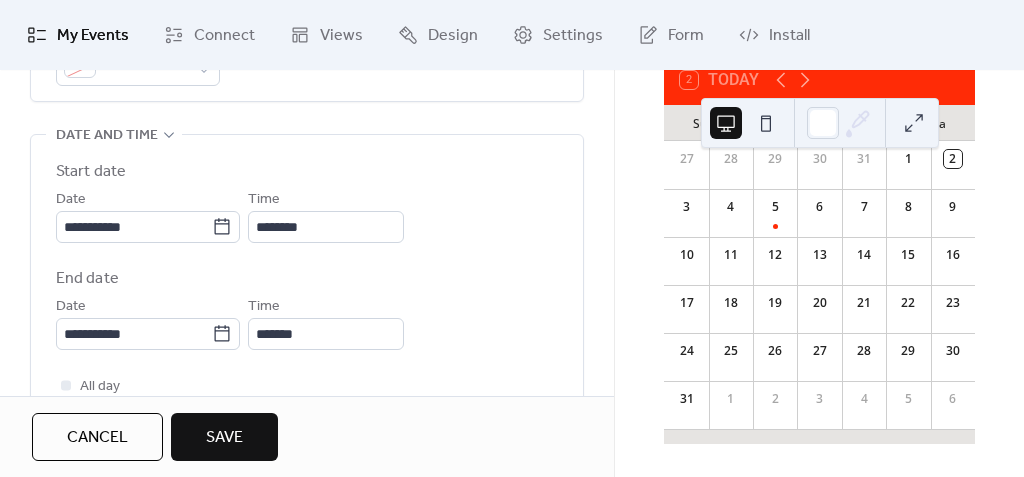 scroll, scrollTop: 700, scrollLeft: 0, axis: vertical 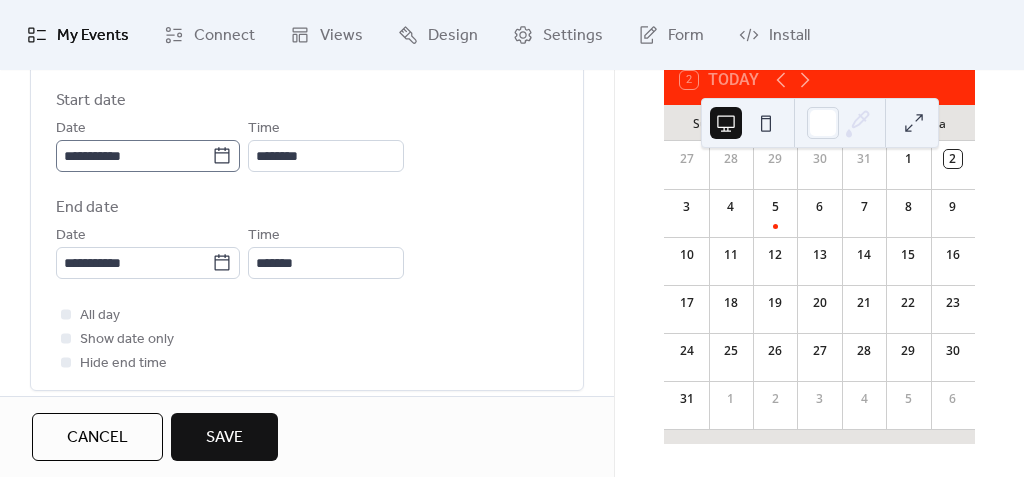 click 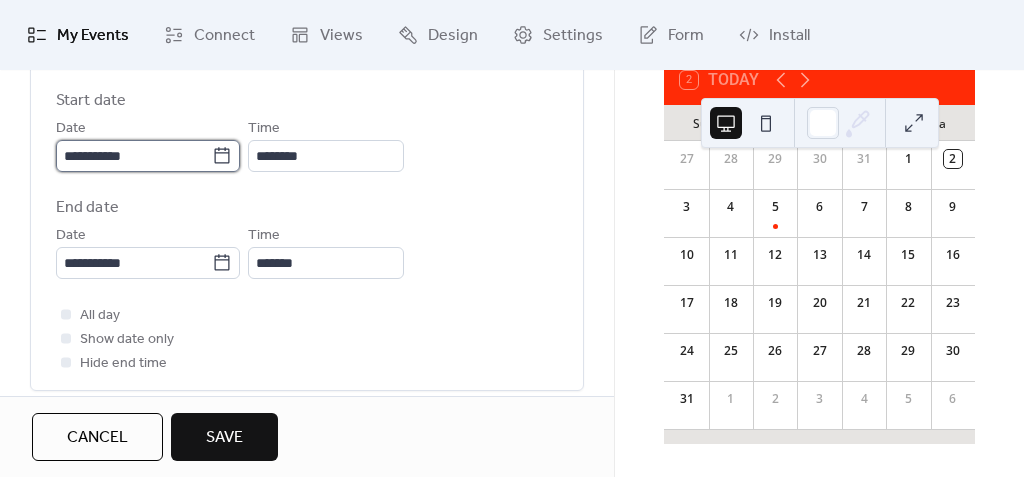 click on "**********" at bounding box center [134, 156] 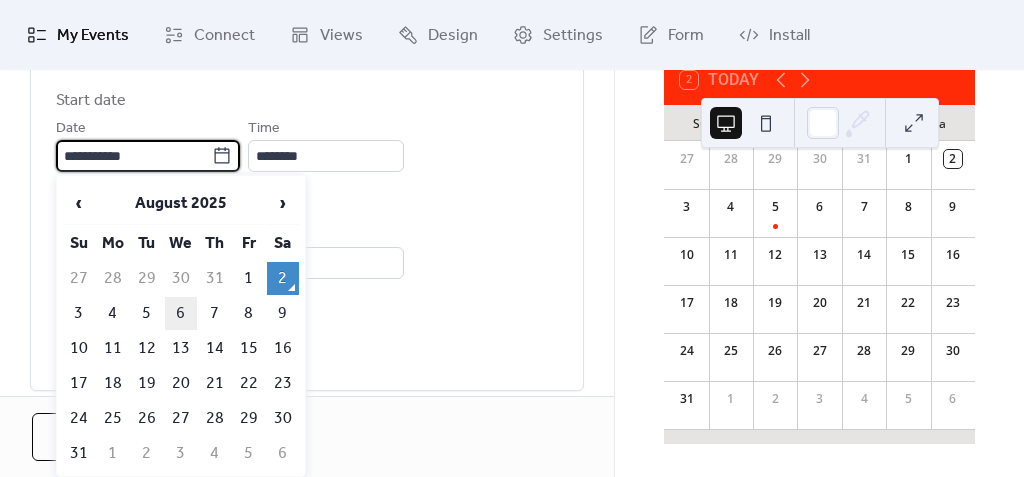 click on "6" at bounding box center (181, 313) 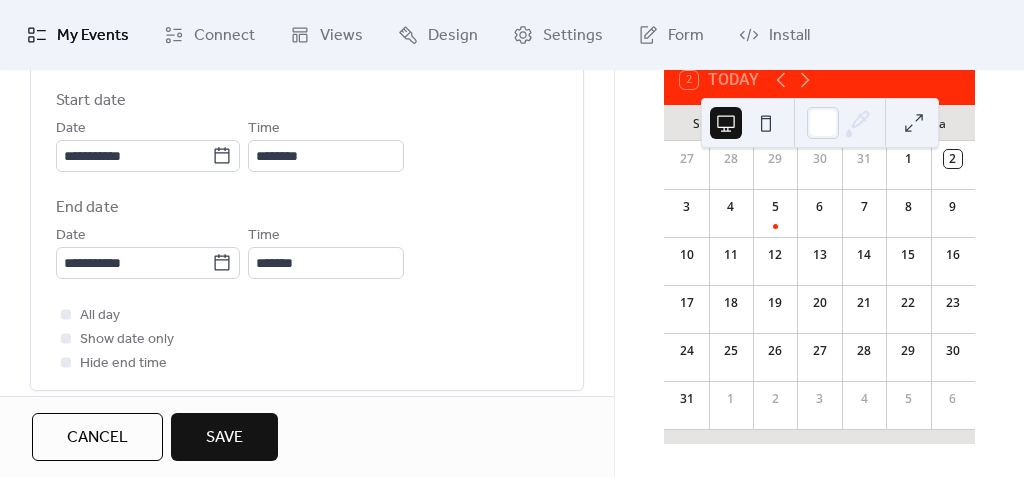 type on "**********" 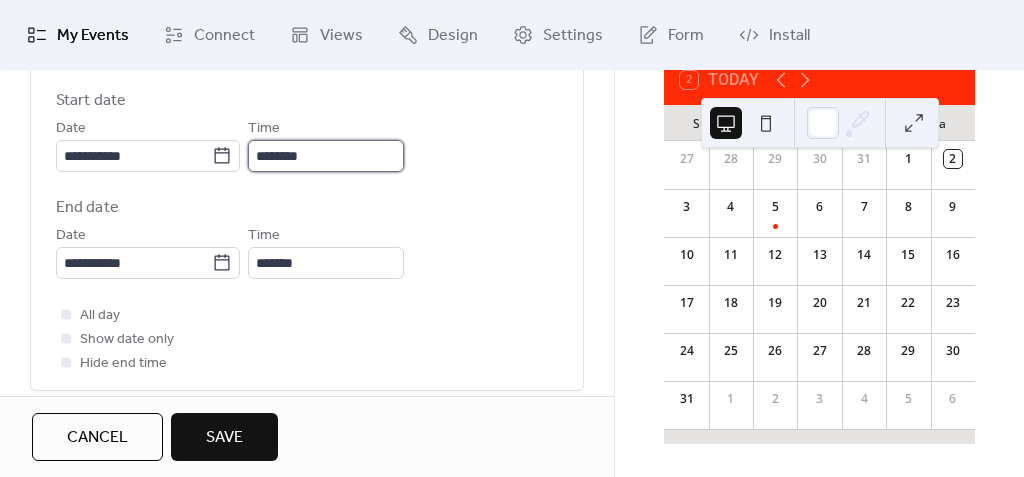 click on "********" at bounding box center [326, 156] 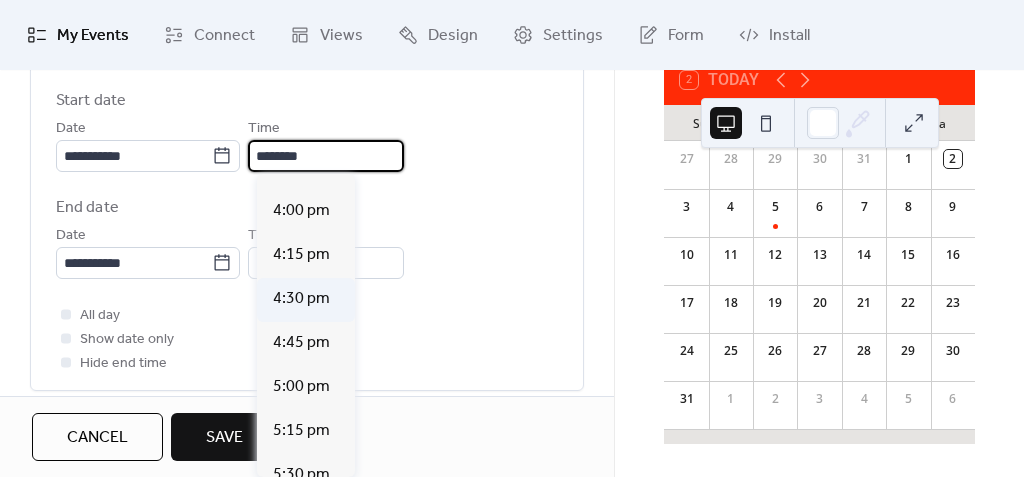 scroll, scrollTop: 3009, scrollLeft: 0, axis: vertical 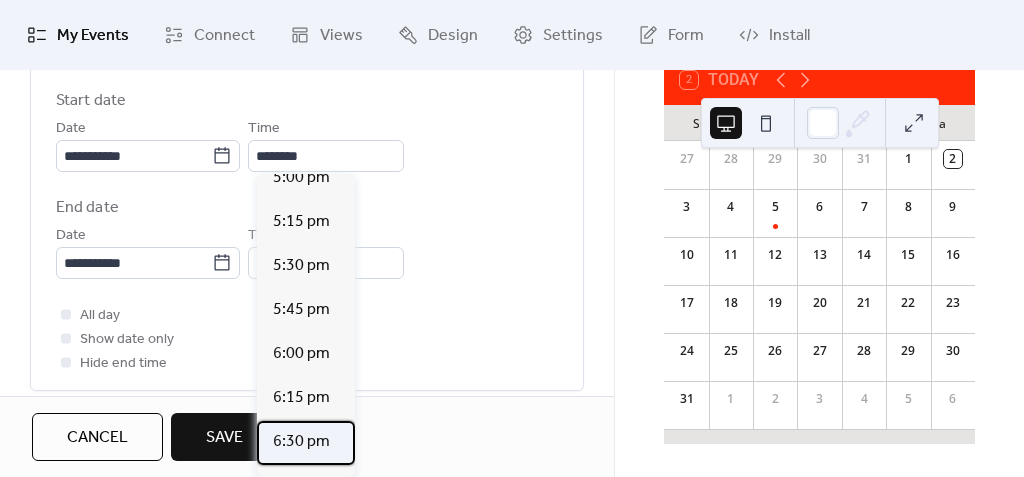 click on "6:30 pm" at bounding box center (301, 442) 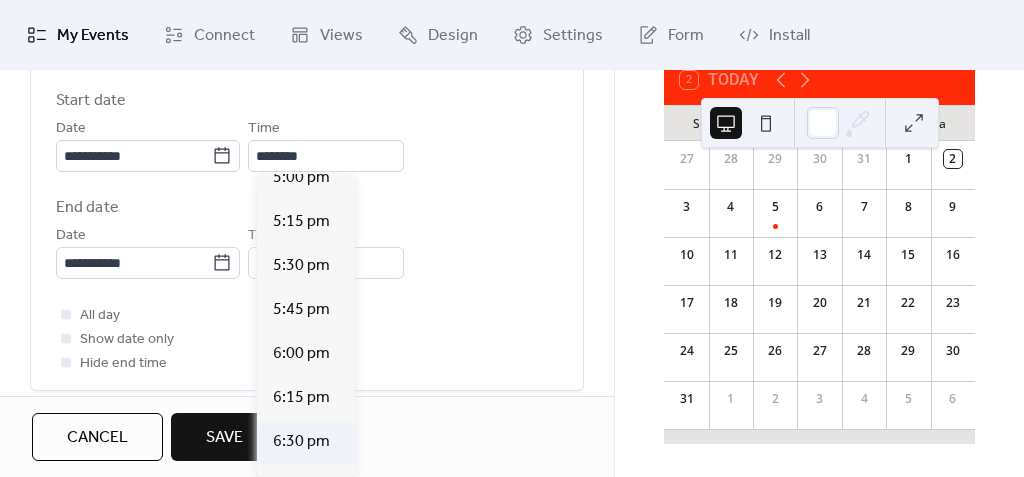 type on "*******" 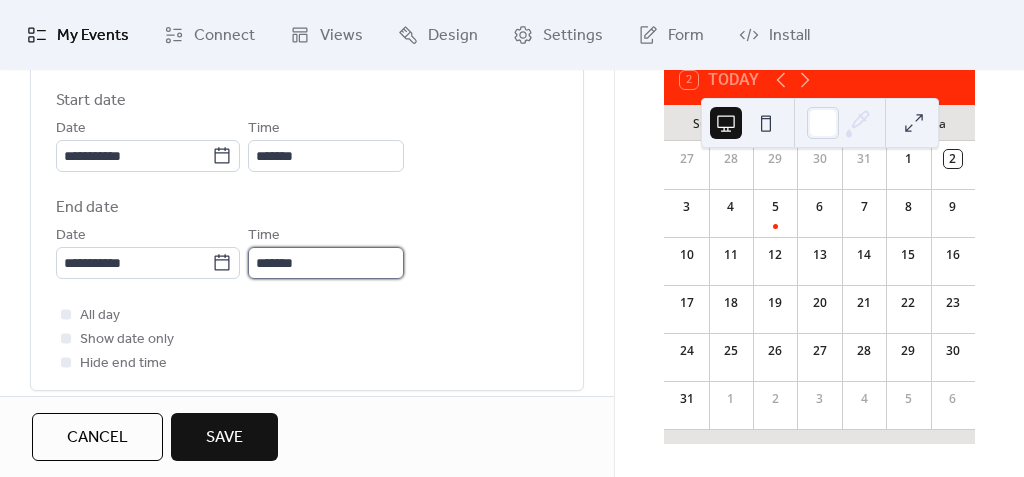 click on "*******" at bounding box center [326, 263] 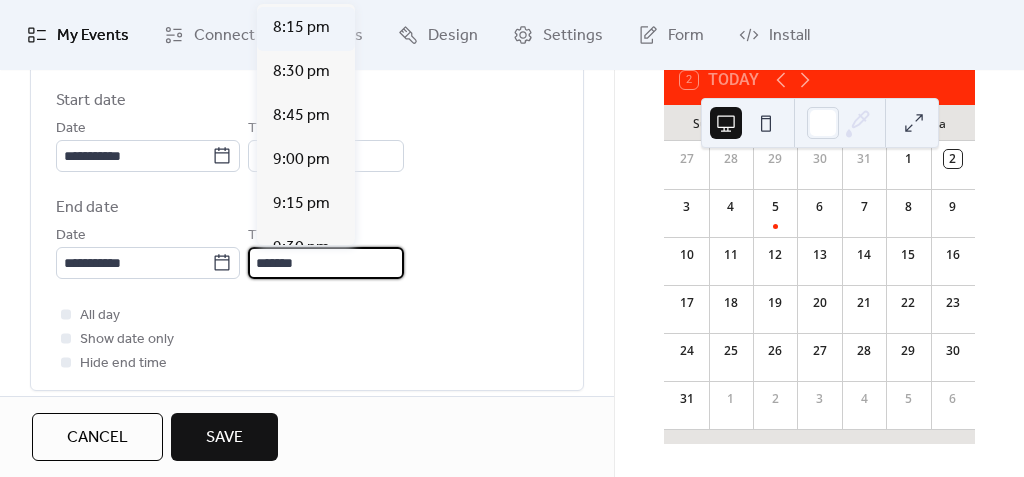 scroll, scrollTop: 300, scrollLeft: 0, axis: vertical 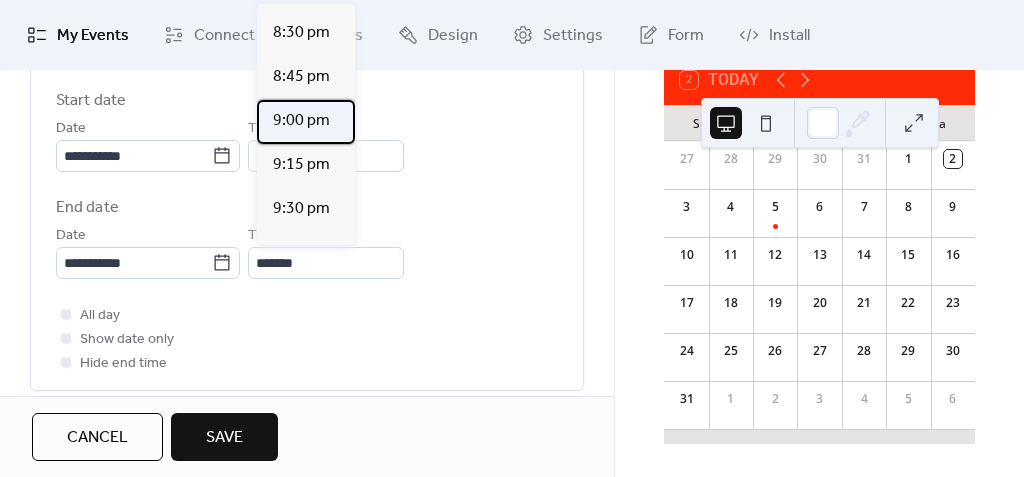 click on "9:00 pm" at bounding box center [301, 121] 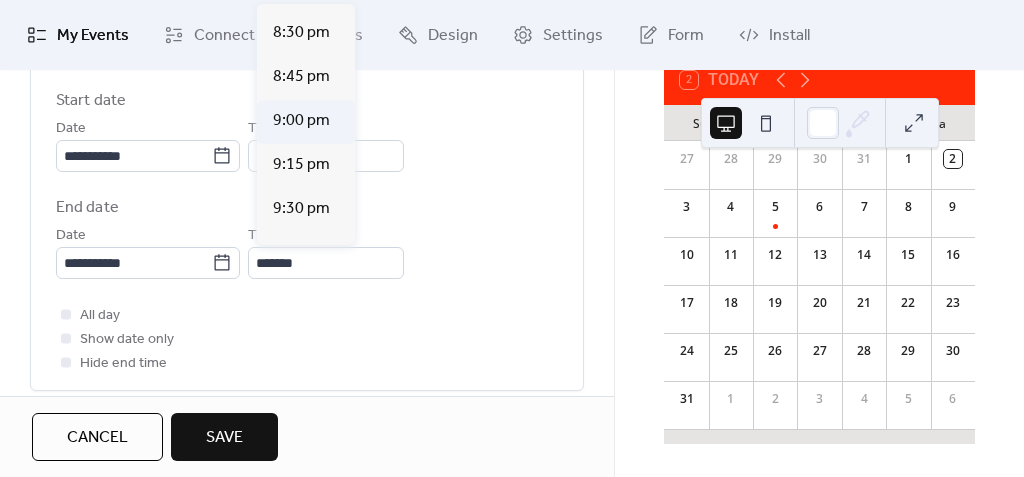 type on "*******" 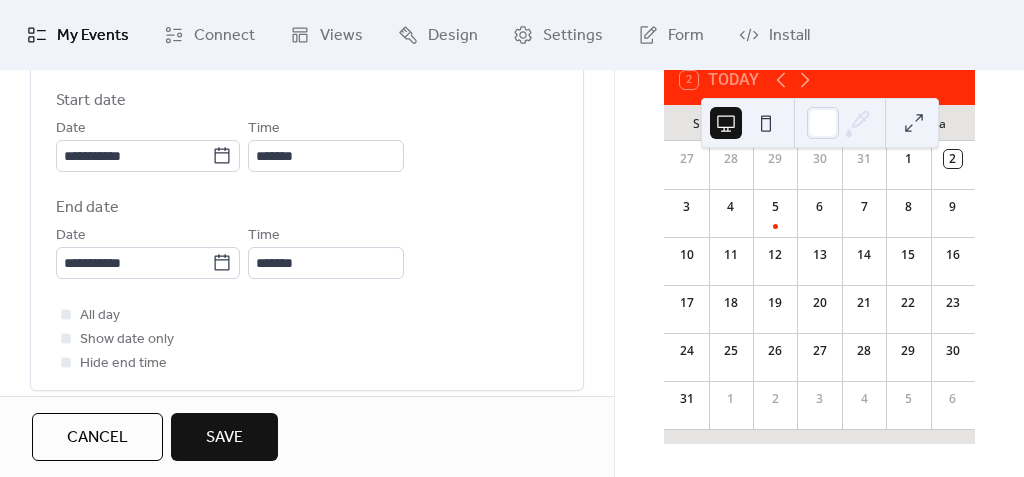 click on "All day Show date only Hide end time" at bounding box center [307, 339] 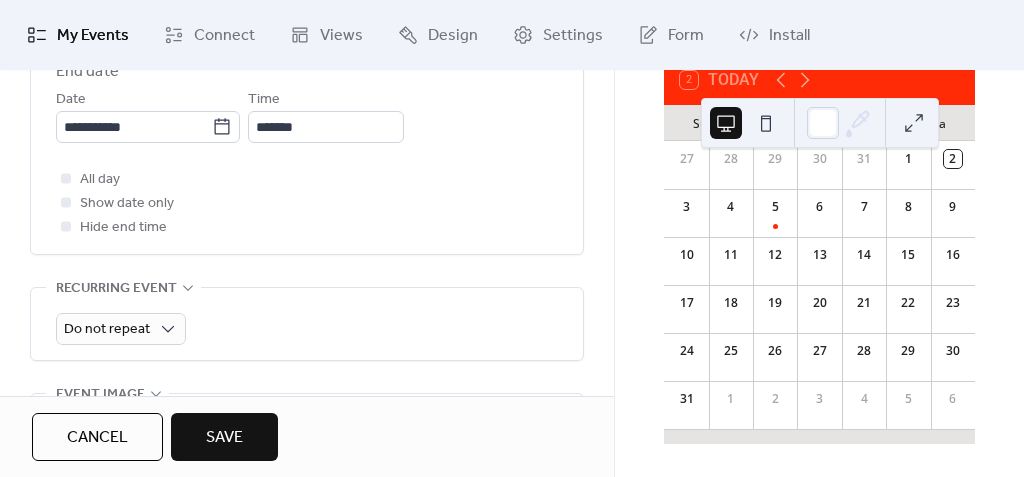 scroll, scrollTop: 1000, scrollLeft: 0, axis: vertical 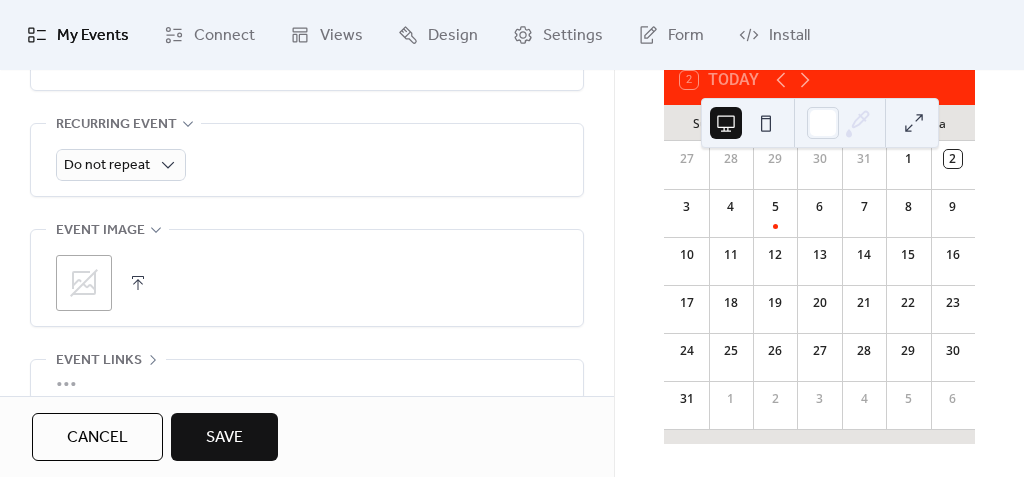 click at bounding box center [138, 283] 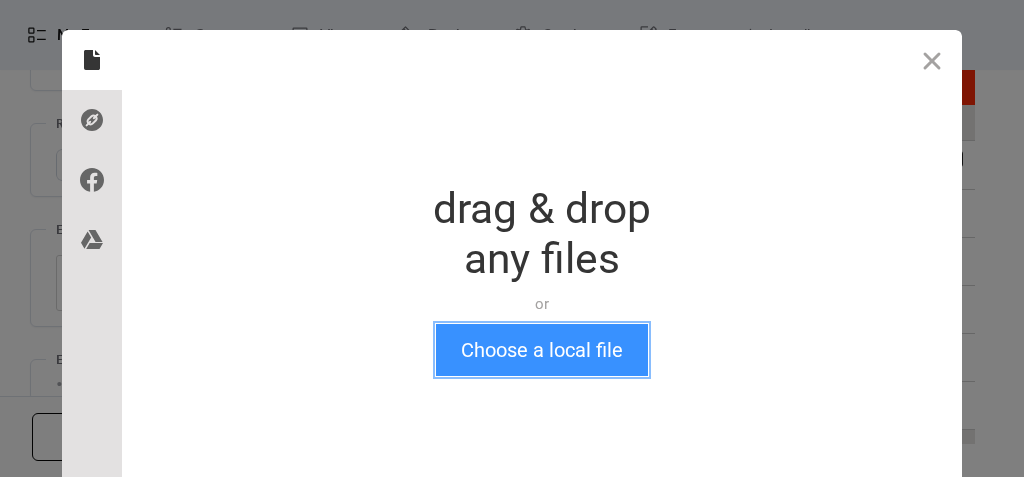click on "Choose a local file" at bounding box center (542, 350) 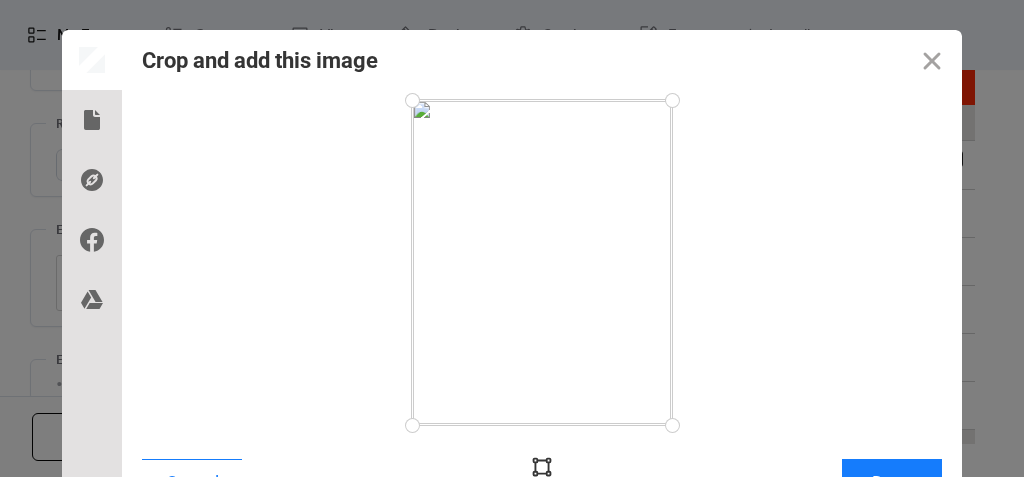 scroll, scrollTop: 27, scrollLeft: 0, axis: vertical 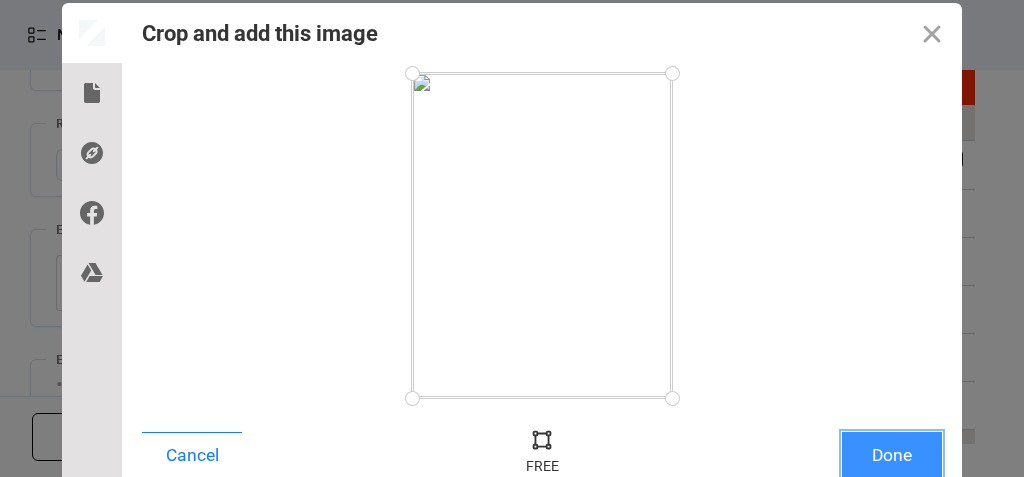 click on "Done" at bounding box center (892, 455) 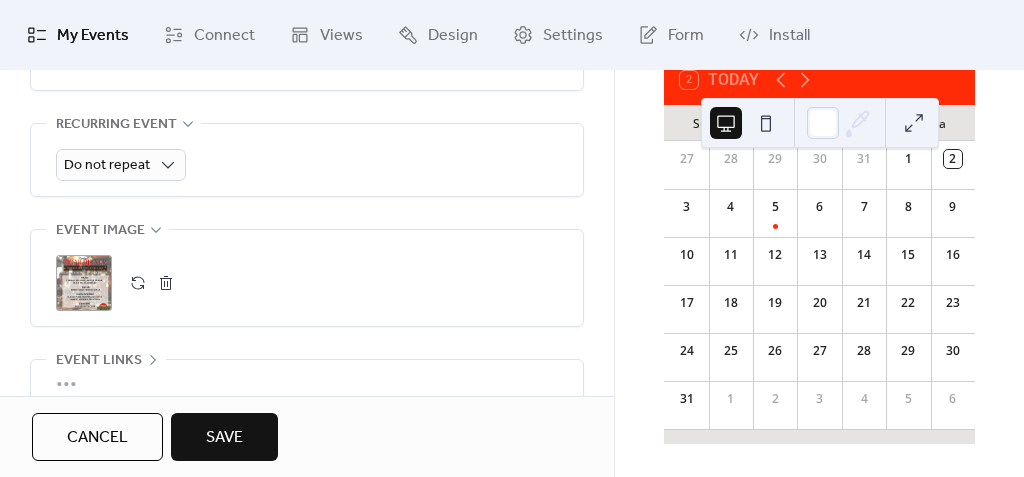 click on "Save" at bounding box center (224, 438) 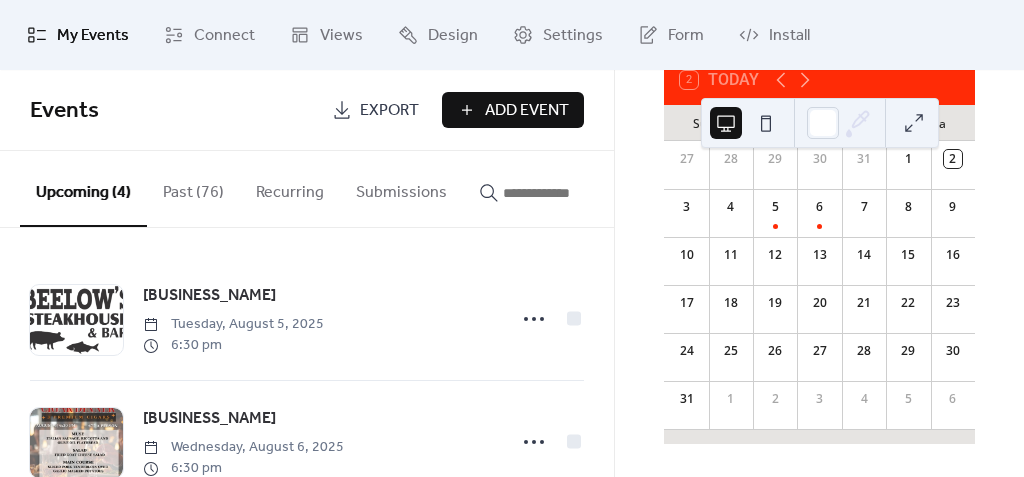 click on "Add Event" at bounding box center (527, 111) 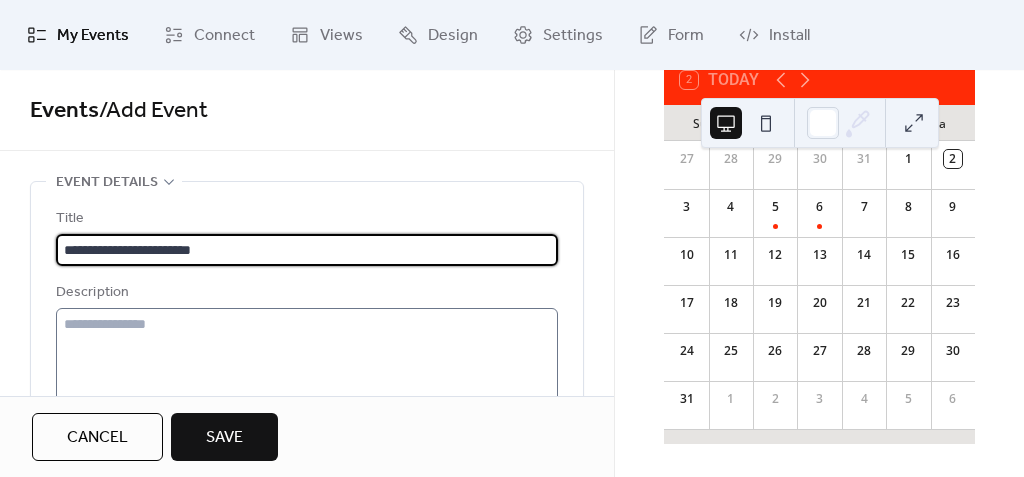 type on "**********" 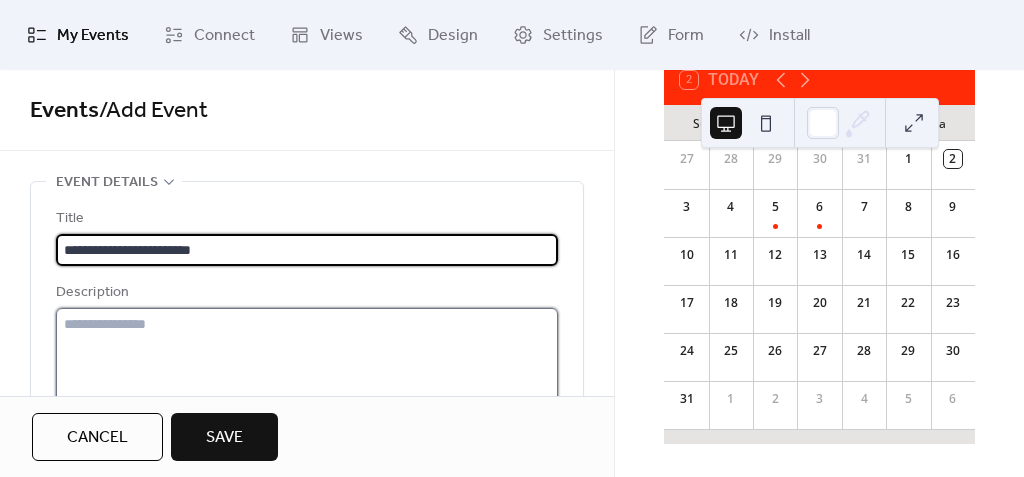 click at bounding box center [307, 384] 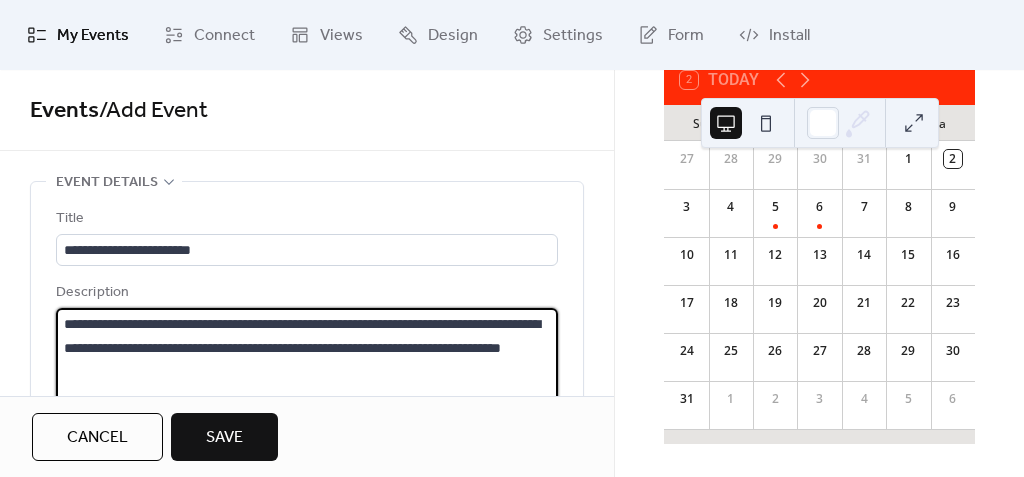 scroll, scrollTop: 200, scrollLeft: 0, axis: vertical 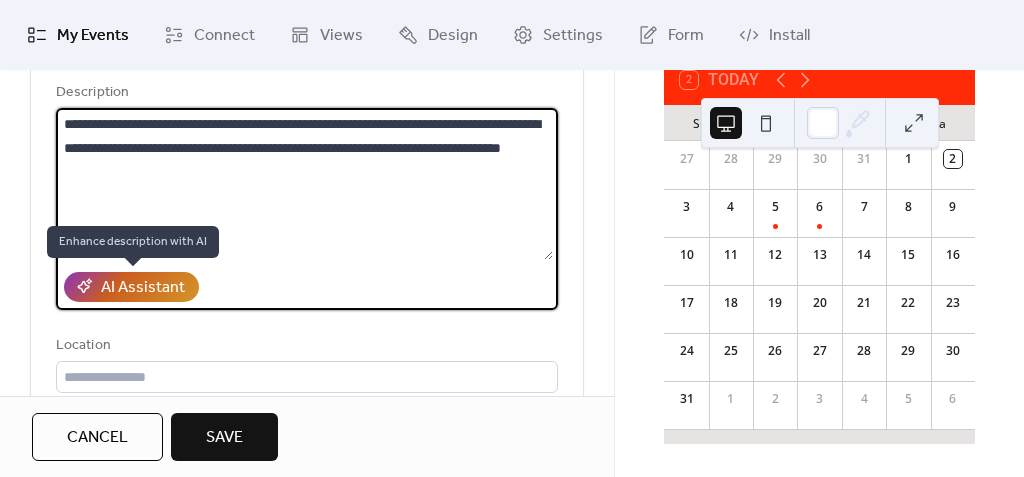 type on "**********" 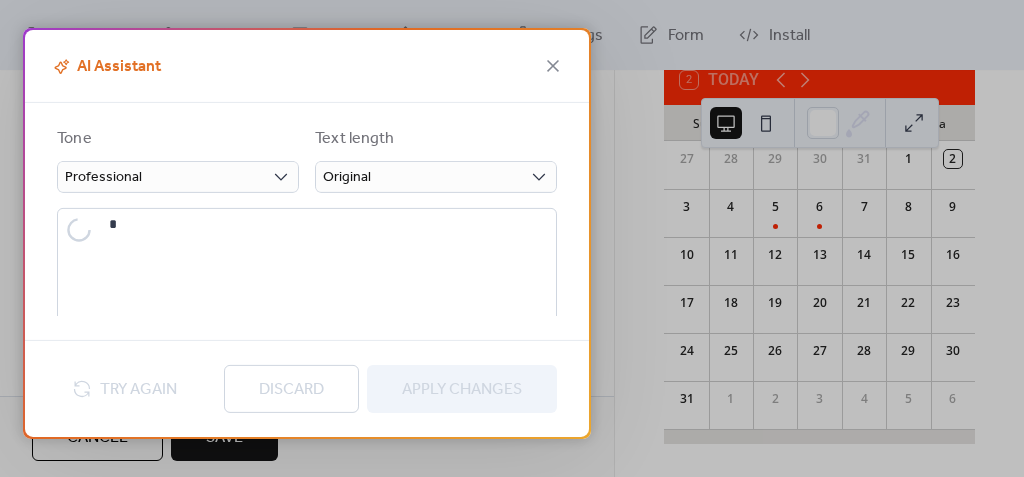 type on "**********" 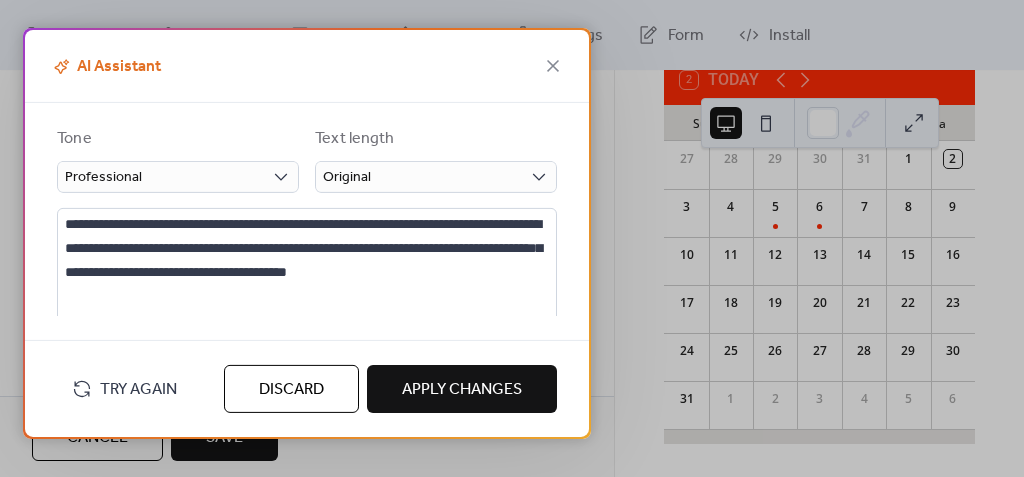 click on "Apply Changes" at bounding box center [462, 390] 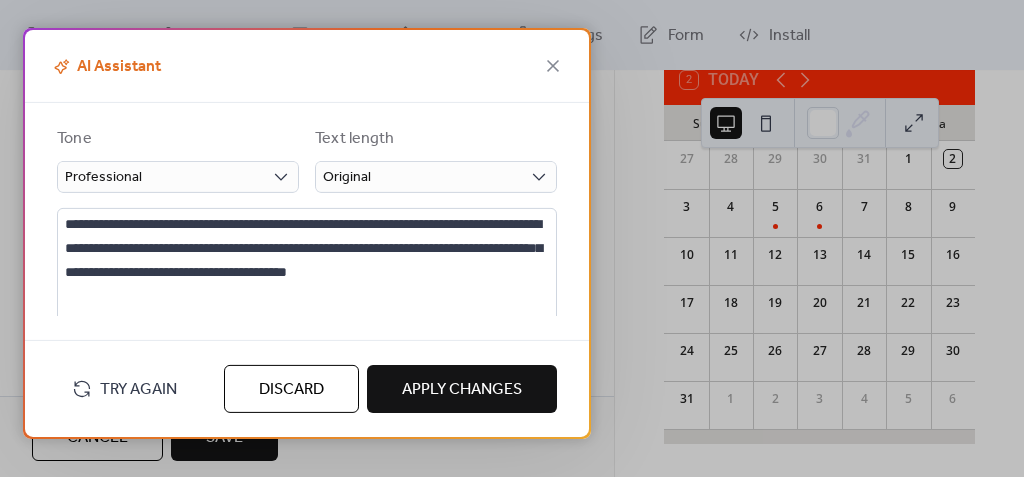 type on "**********" 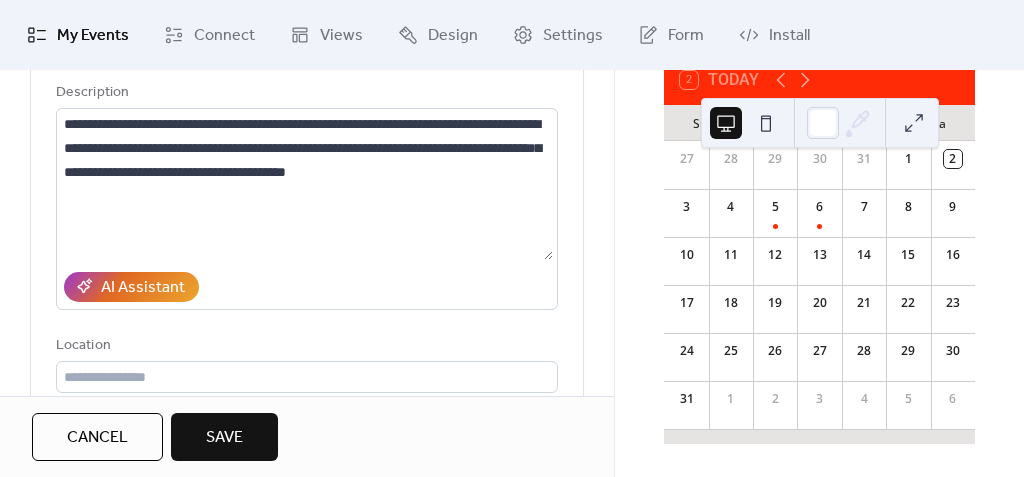 scroll, scrollTop: 400, scrollLeft: 0, axis: vertical 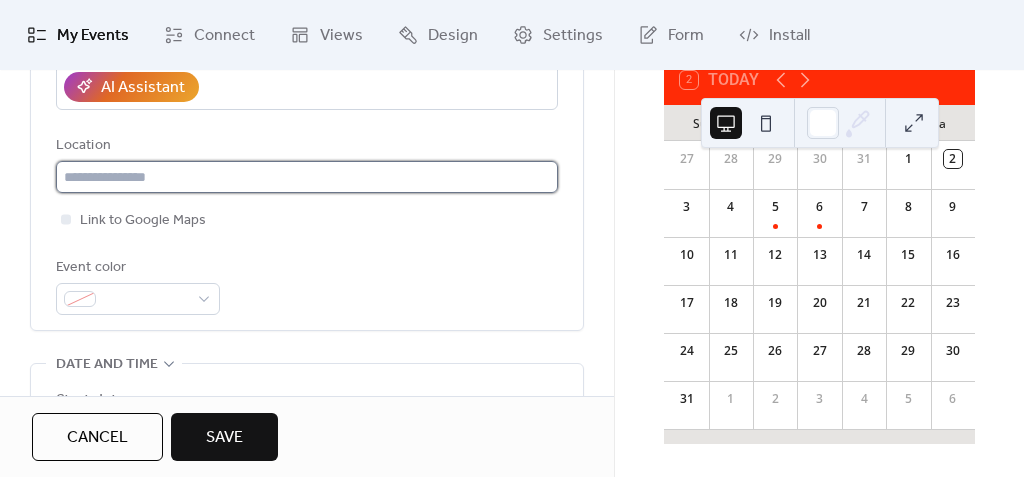 click at bounding box center (307, 177) 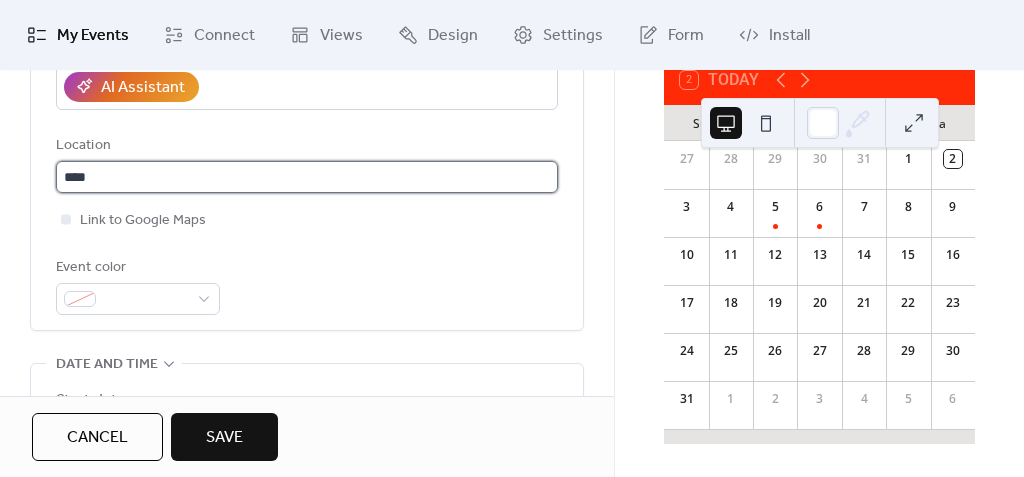 click on "****" at bounding box center [307, 177] 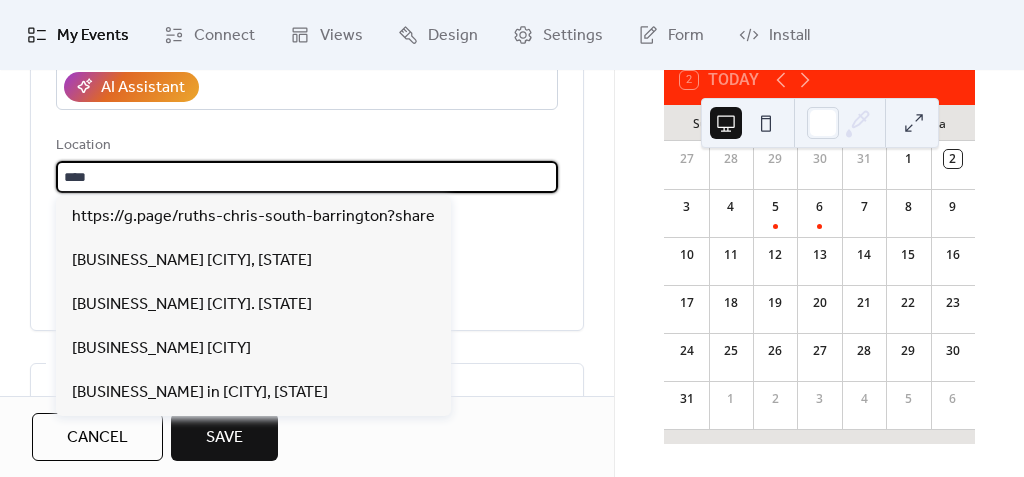 click on "****" at bounding box center (307, 177) 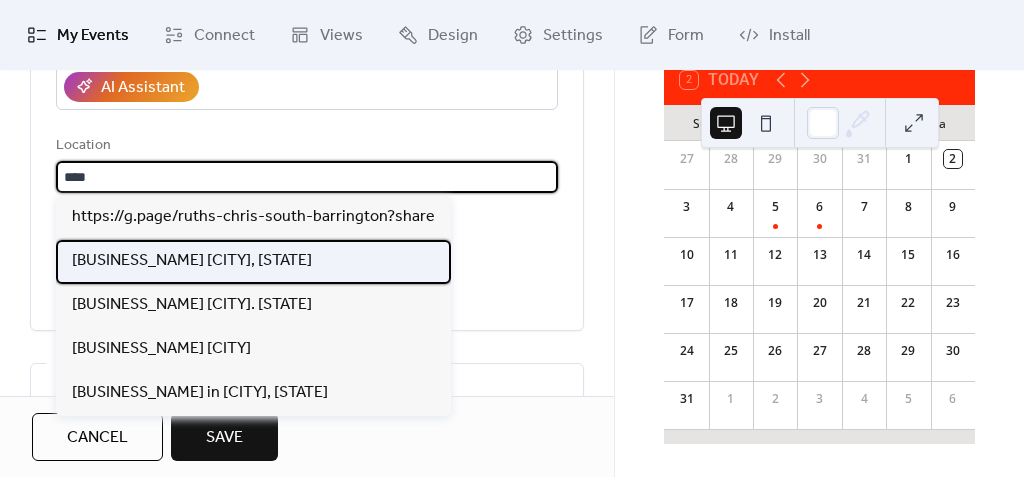 click on "[BUSINESS_NAME] [CITY], [STATE]" at bounding box center [192, 261] 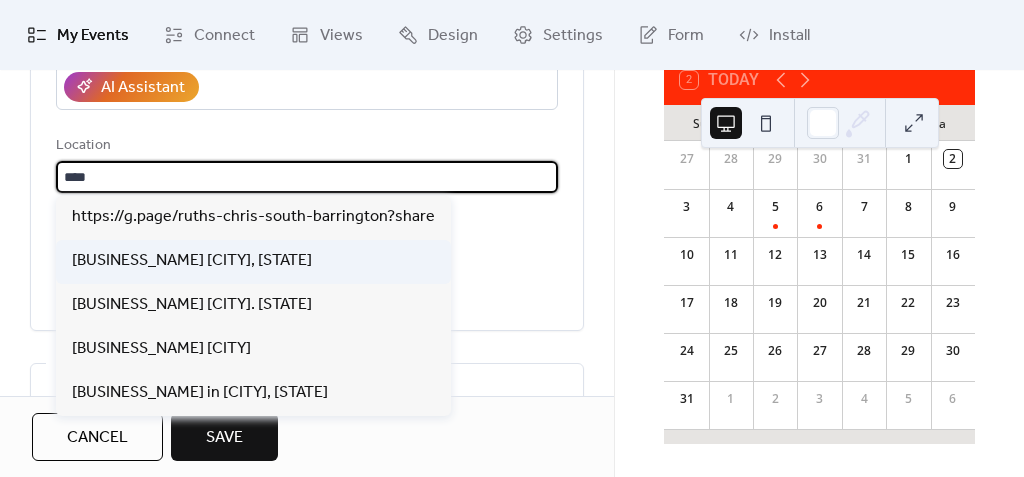 type on "**********" 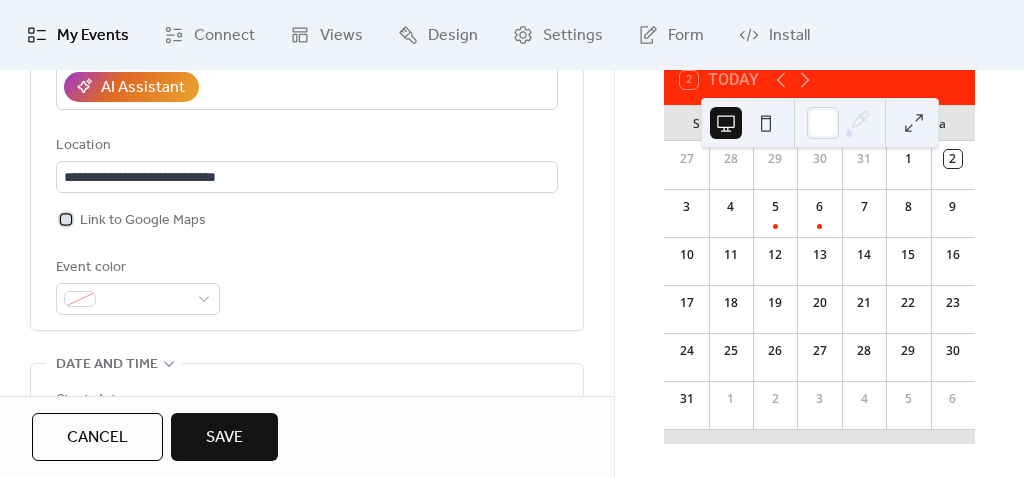 click at bounding box center [66, 219] 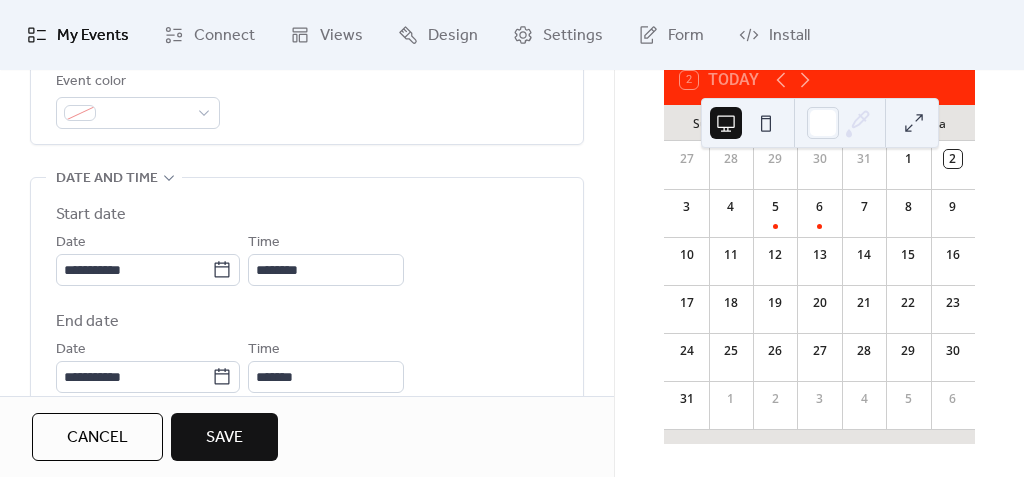 scroll, scrollTop: 700, scrollLeft: 0, axis: vertical 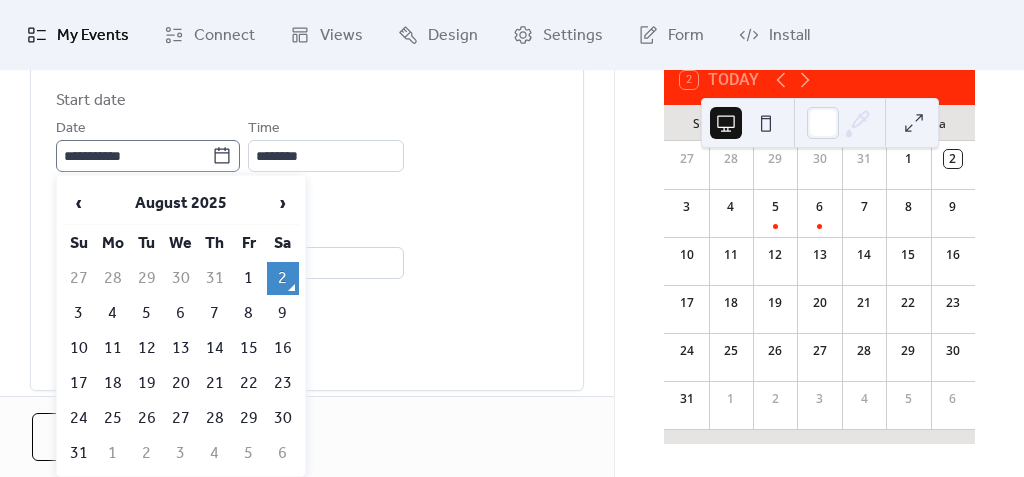 click 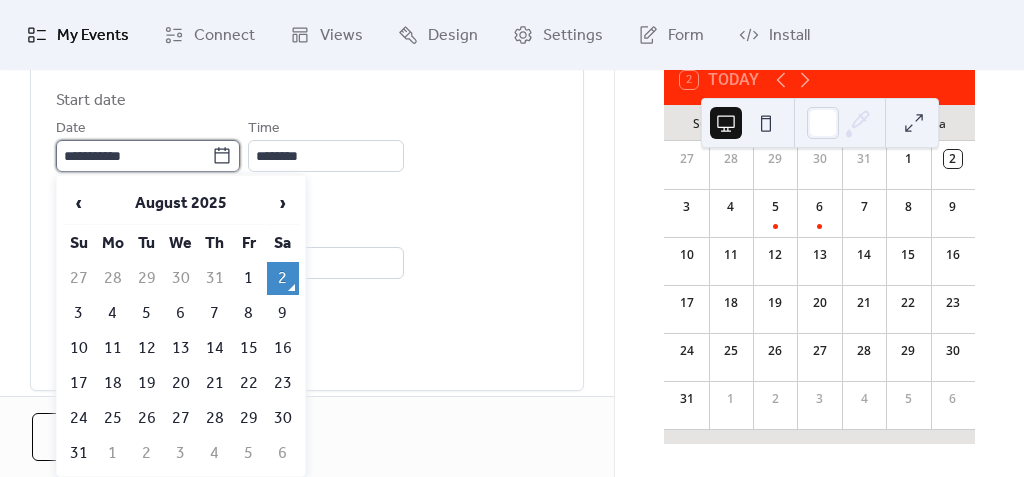 click on "**********" at bounding box center (134, 156) 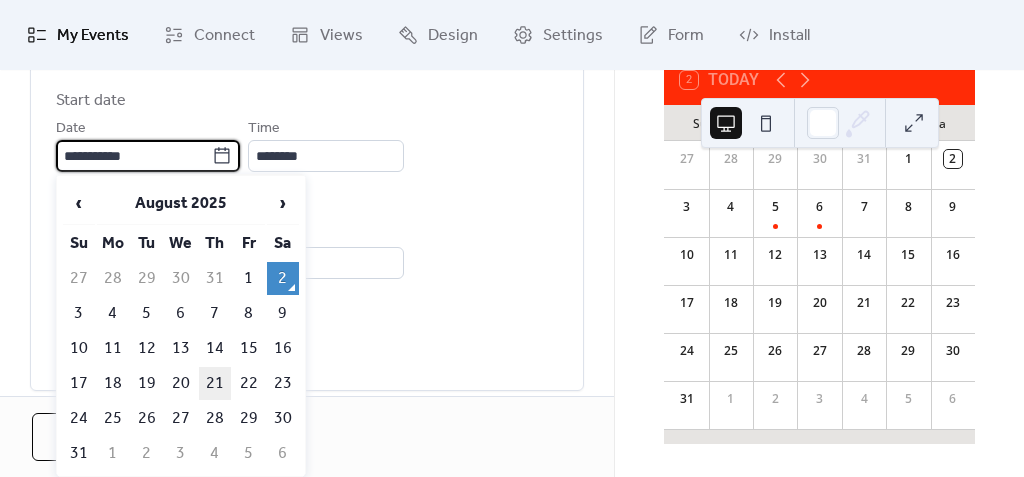 click on "21" at bounding box center (215, 383) 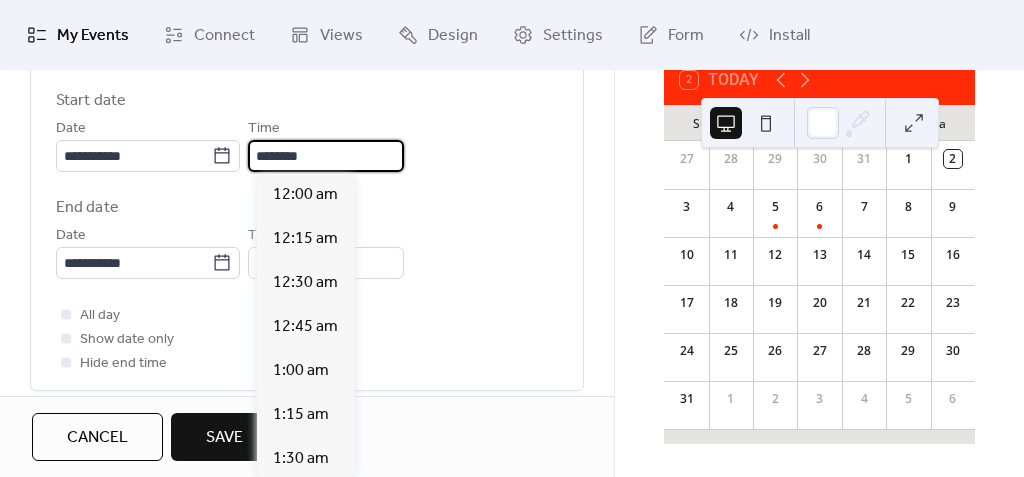 click on "********" at bounding box center (326, 156) 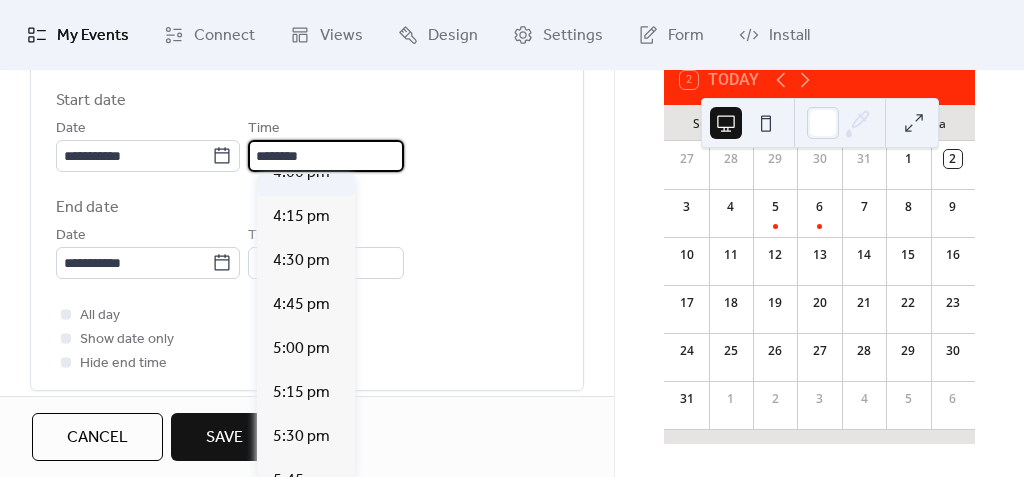 scroll, scrollTop: 3009, scrollLeft: 0, axis: vertical 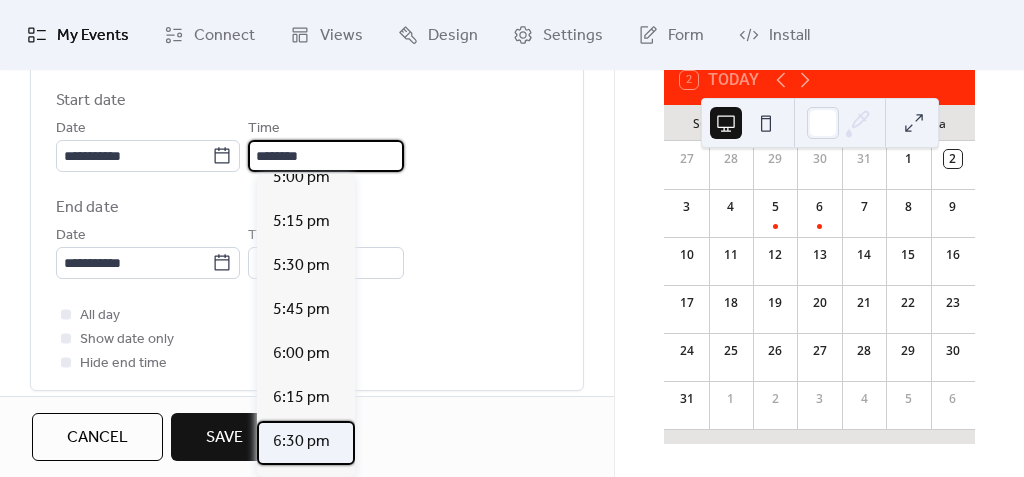 click on "6:30 pm" at bounding box center (301, 442) 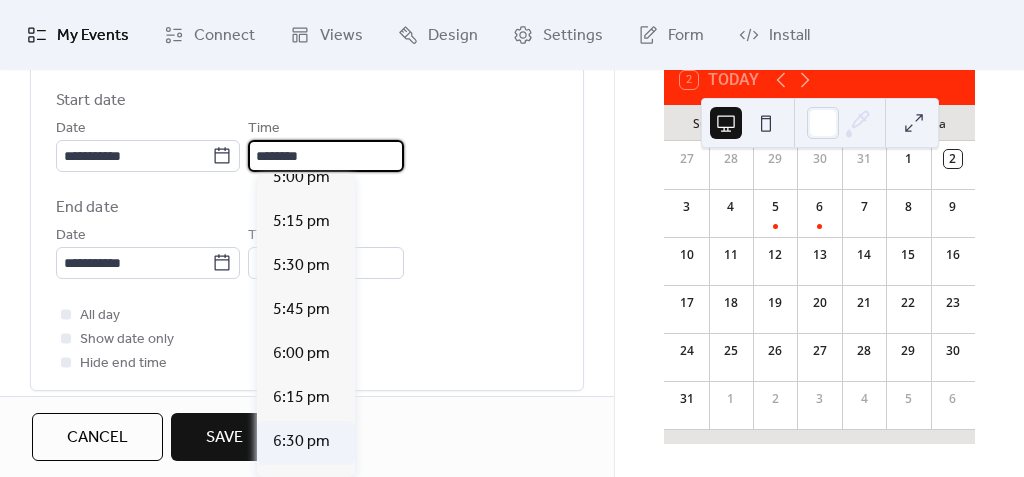 type on "*******" 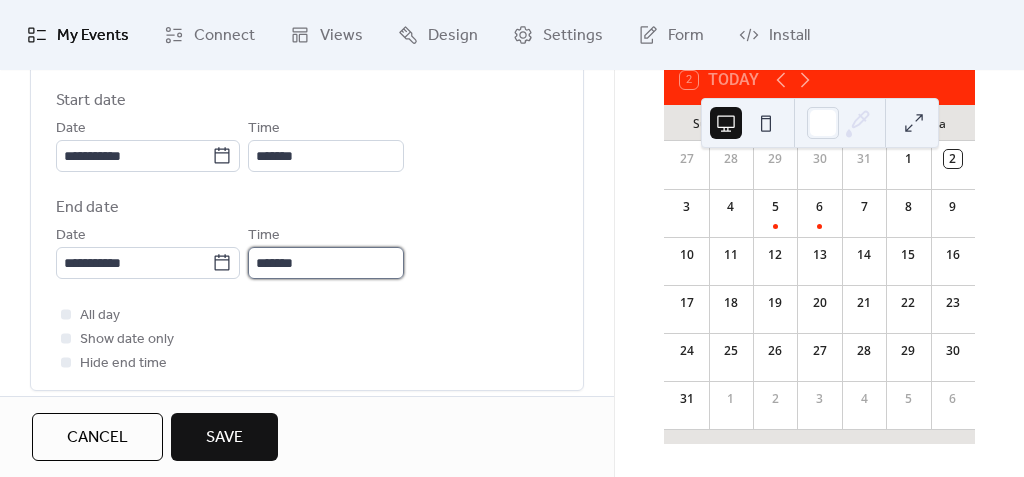 click on "*******" at bounding box center [326, 263] 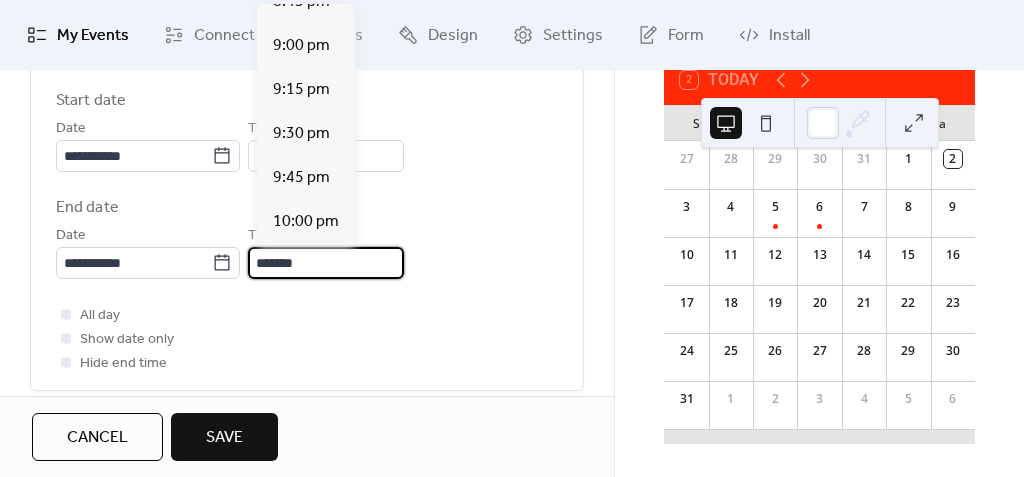 scroll, scrollTop: 200, scrollLeft: 0, axis: vertical 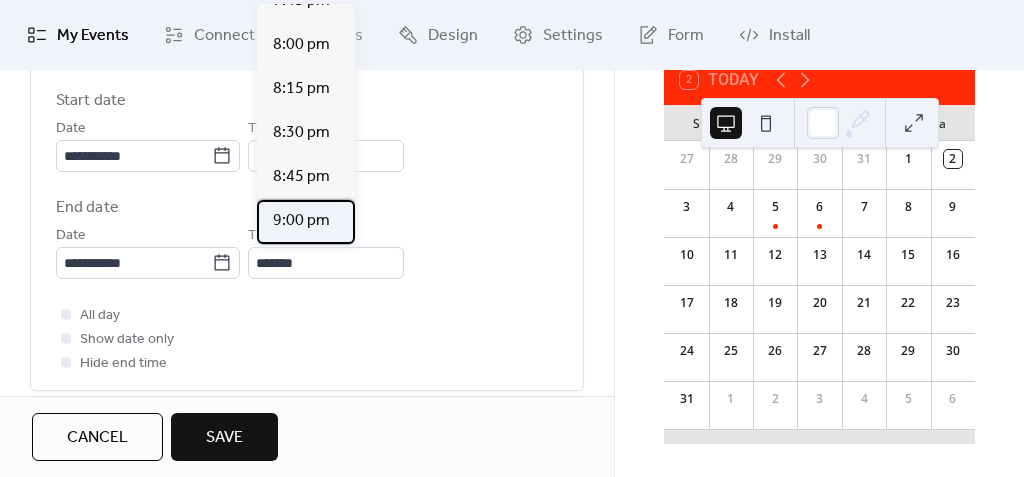 click on "9:00 pm" at bounding box center (301, 221) 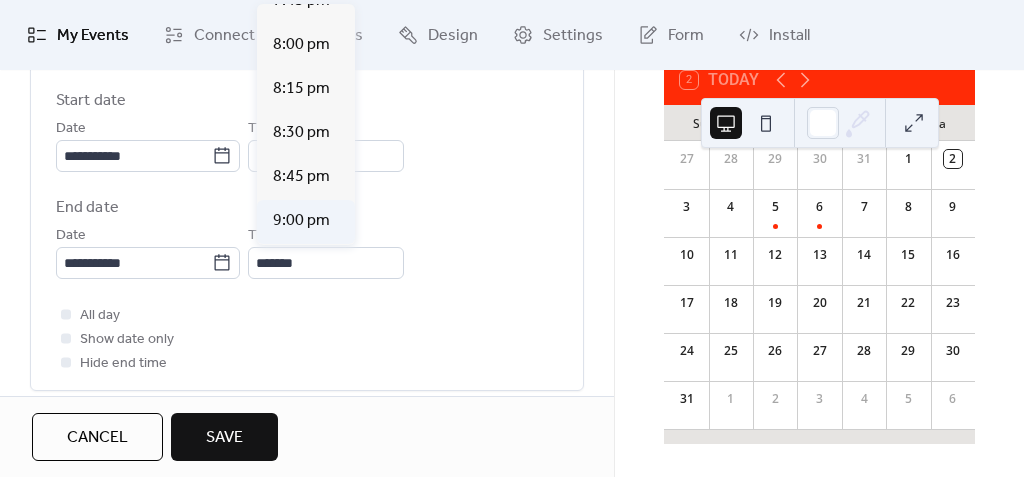 type on "*******" 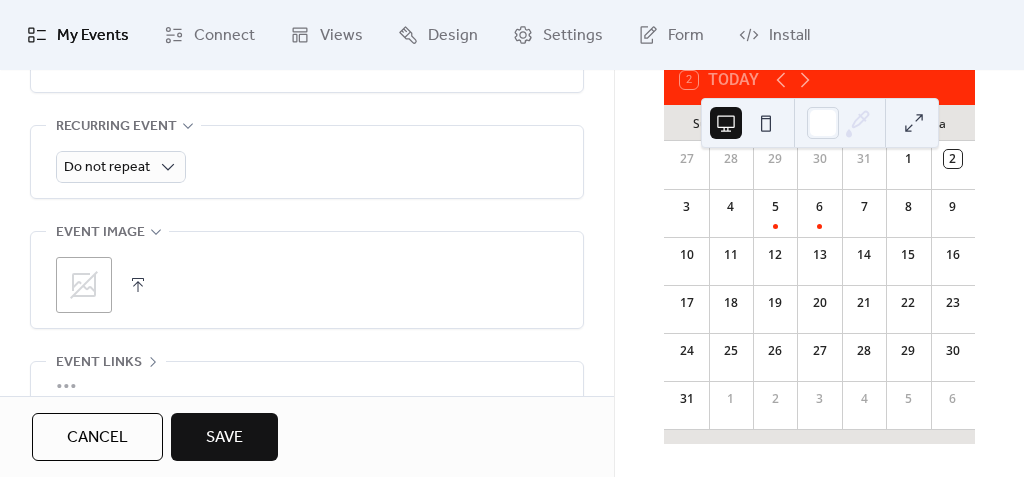 scroll, scrollTop: 1000, scrollLeft: 0, axis: vertical 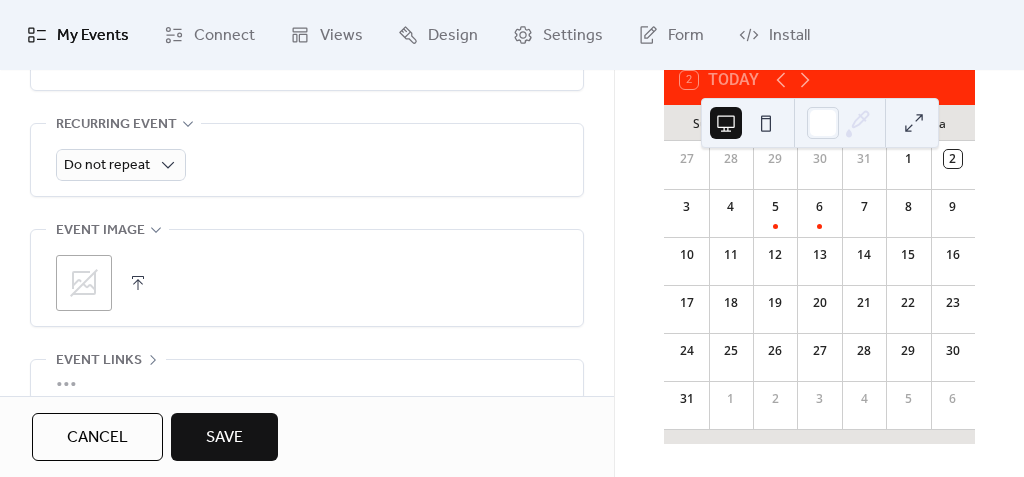 click at bounding box center (138, 283) 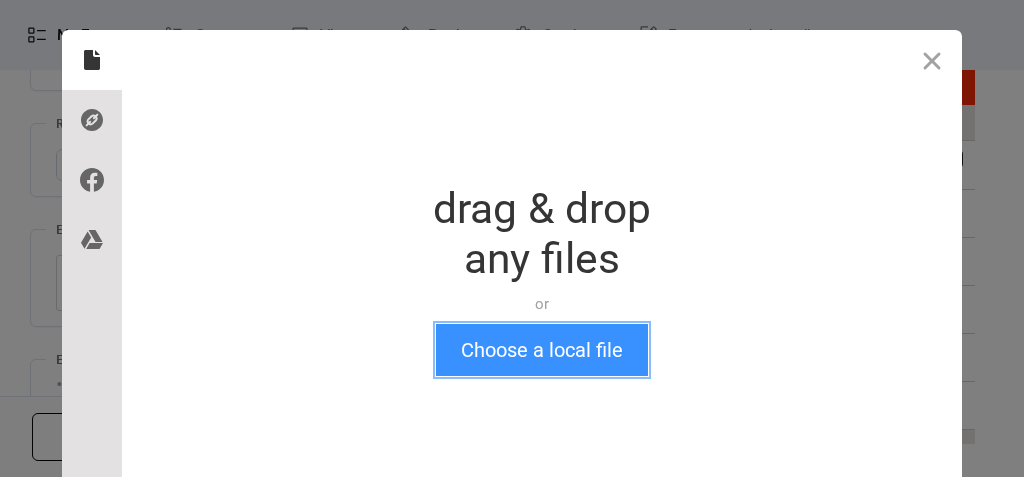 click on "Choose a local file" at bounding box center [542, 350] 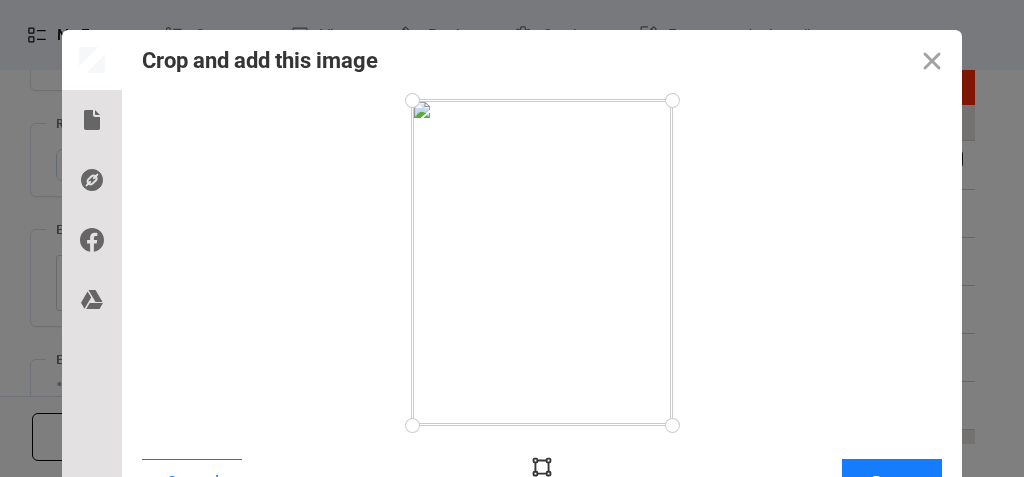scroll, scrollTop: 27, scrollLeft: 0, axis: vertical 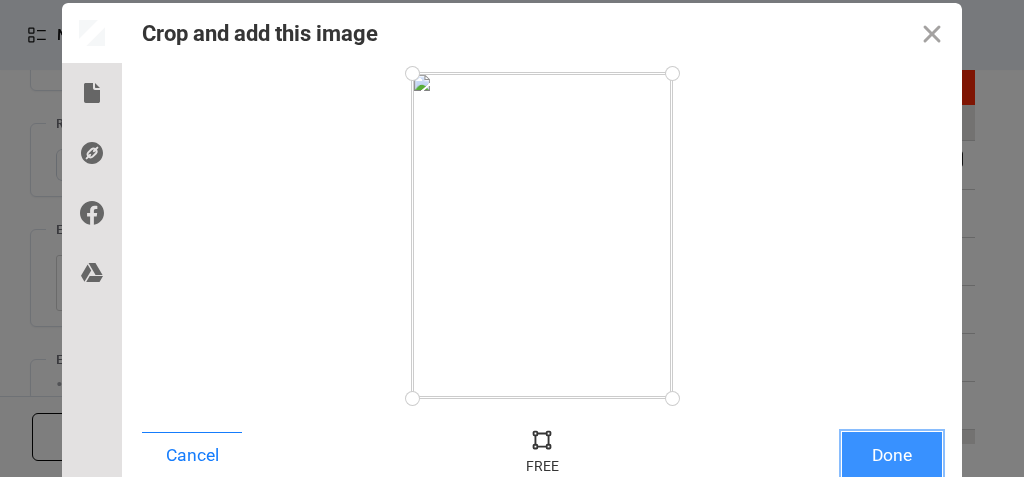 click on "Done" at bounding box center [892, 455] 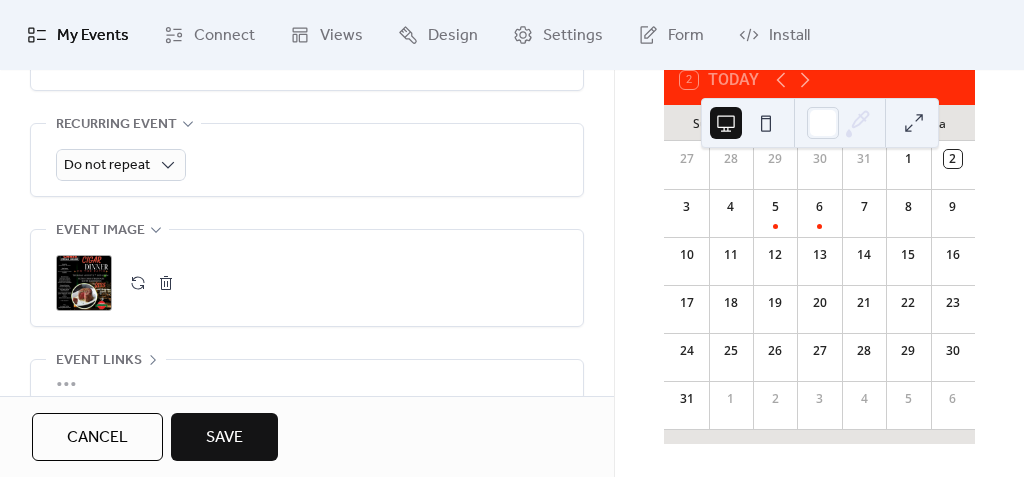 click on "Save" at bounding box center (224, 438) 